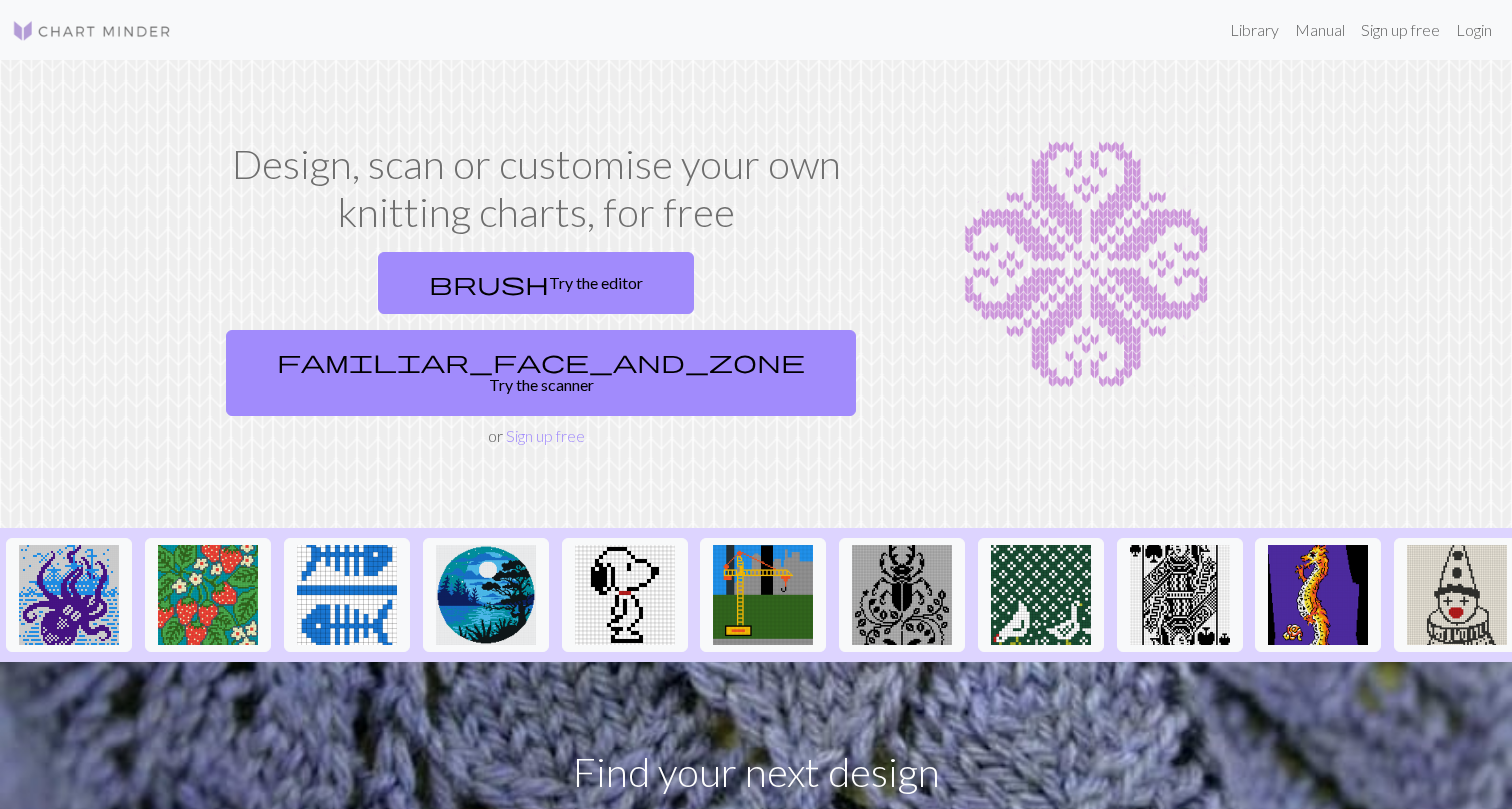 scroll, scrollTop: 0, scrollLeft: 0, axis: both 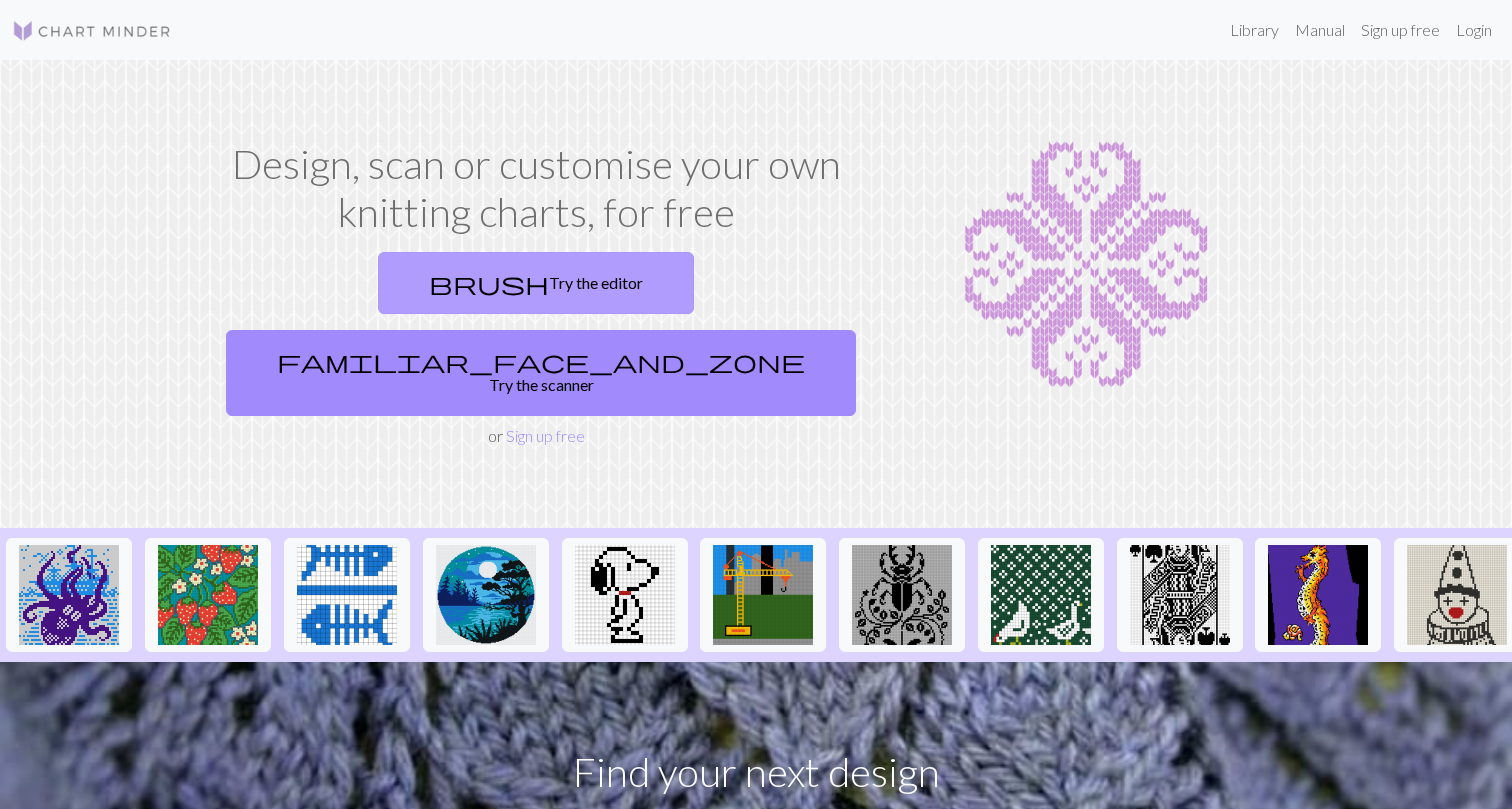 click on "brush  Try the editor" at bounding box center (536, 283) 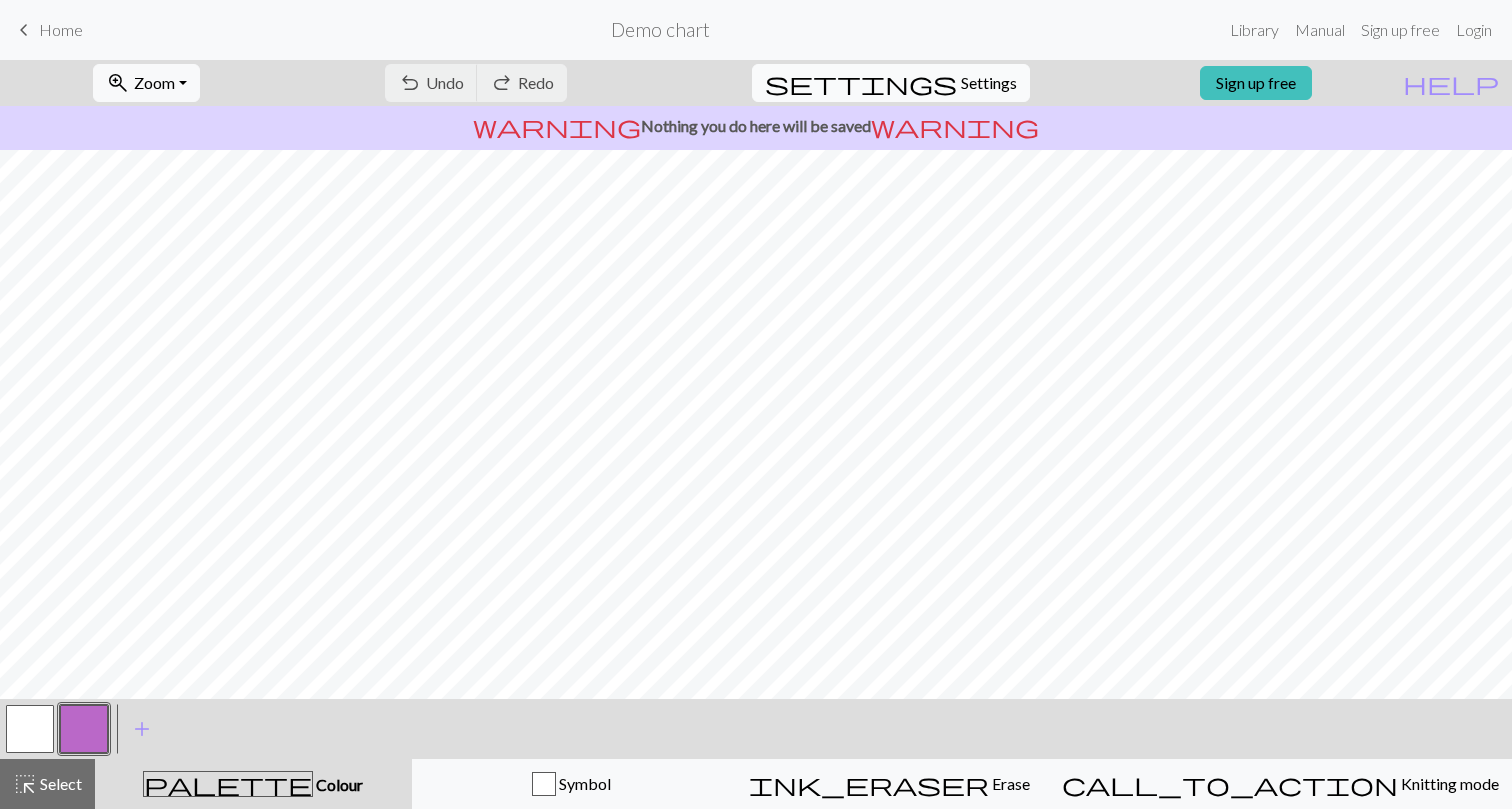 click on "Settings" at bounding box center (989, 83) 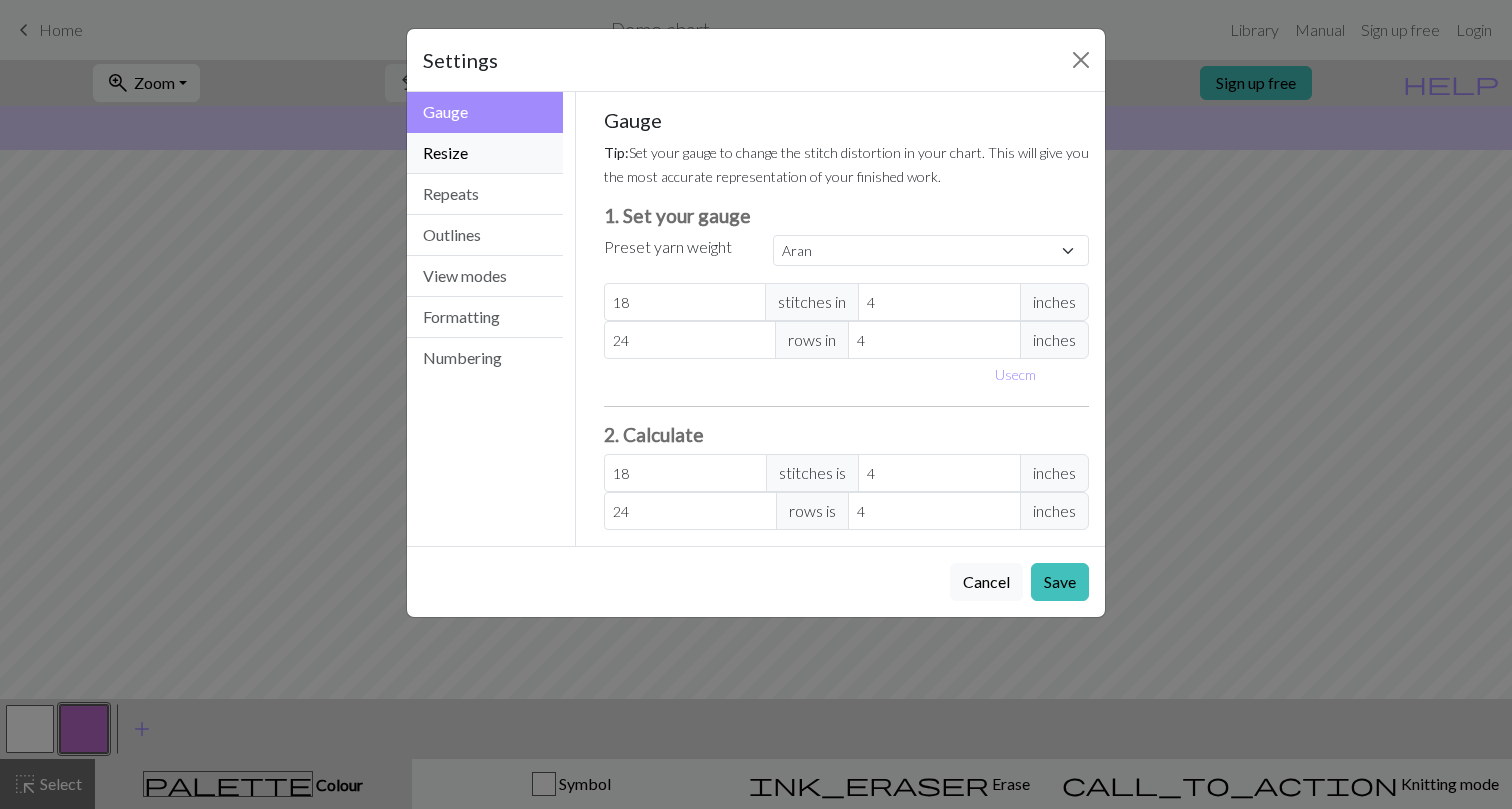 click on "Resize" at bounding box center (485, 153) 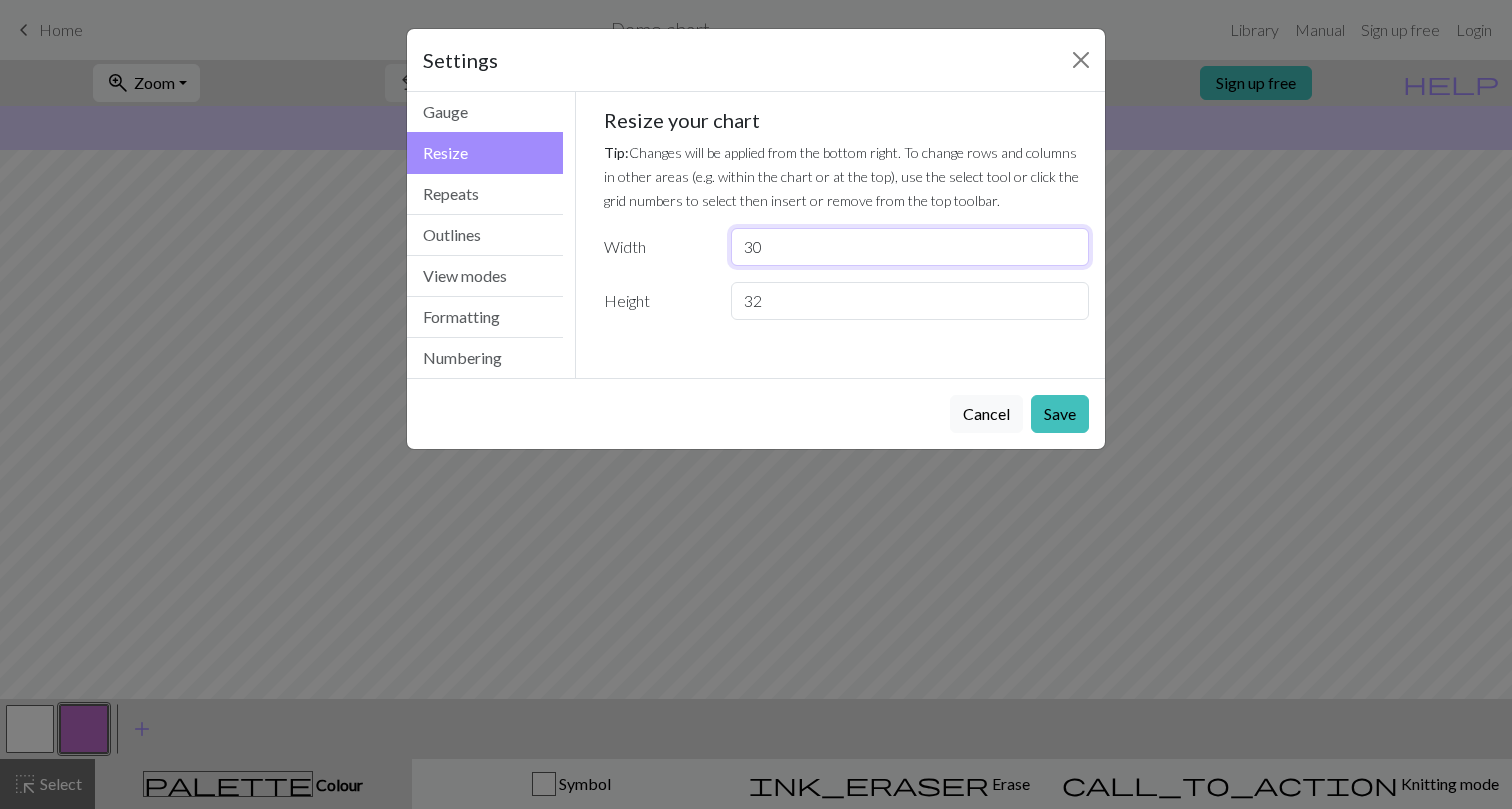 drag, startPoint x: 795, startPoint y: 255, endPoint x: 665, endPoint y: 250, distance: 130.09612 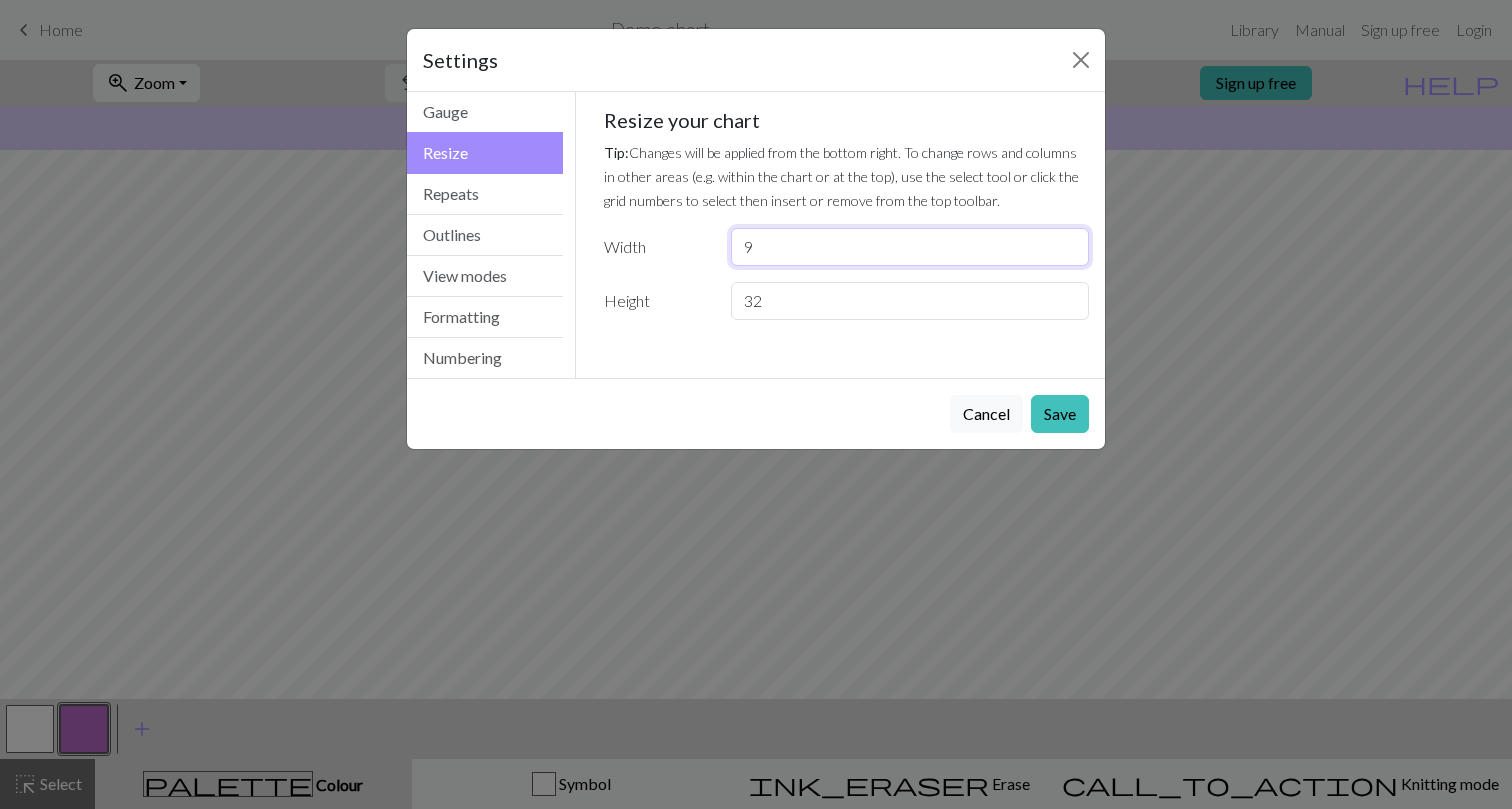 type on "9" 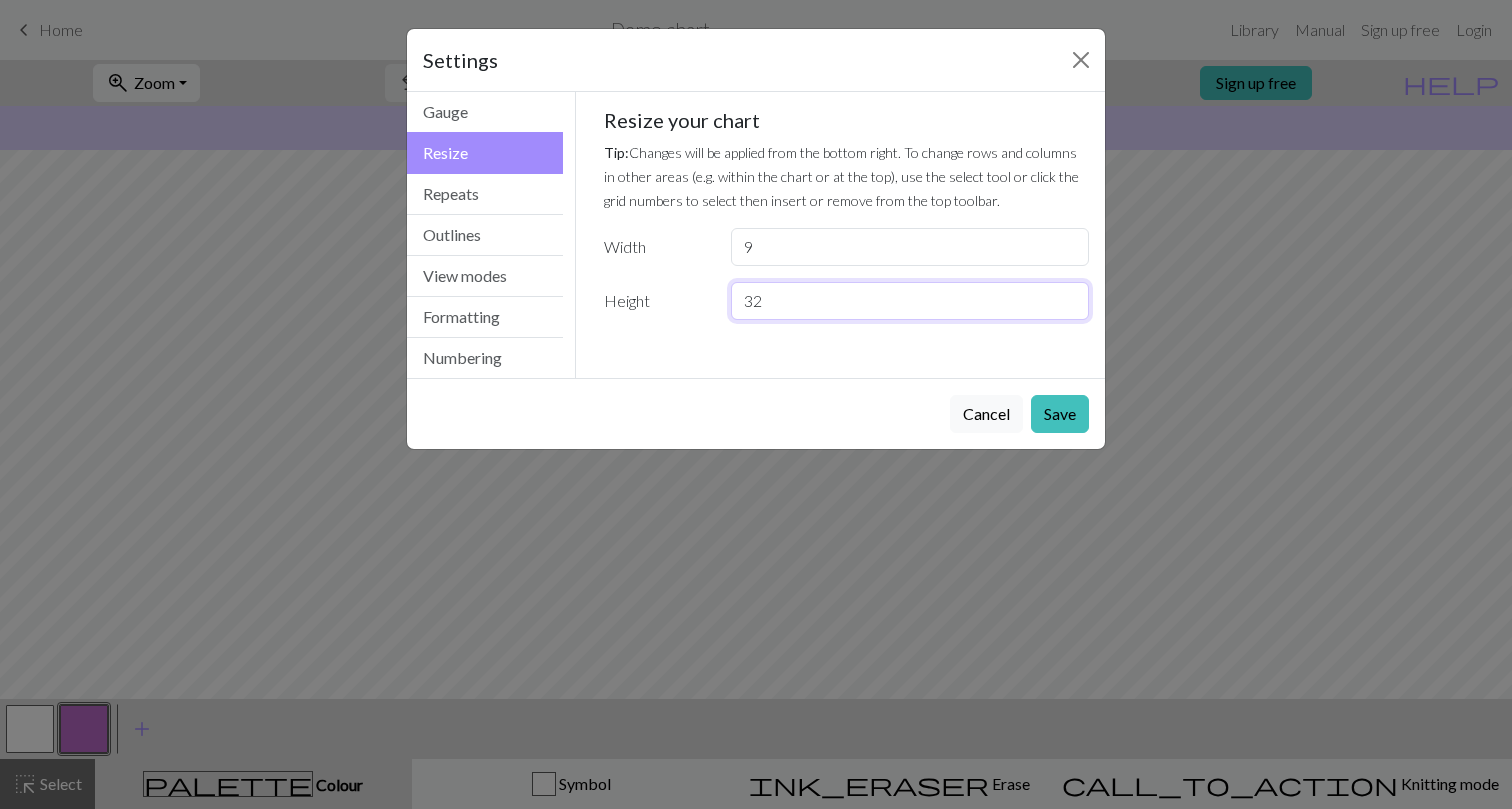 drag, startPoint x: 768, startPoint y: 298, endPoint x: 655, endPoint y: 292, distance: 113.15918 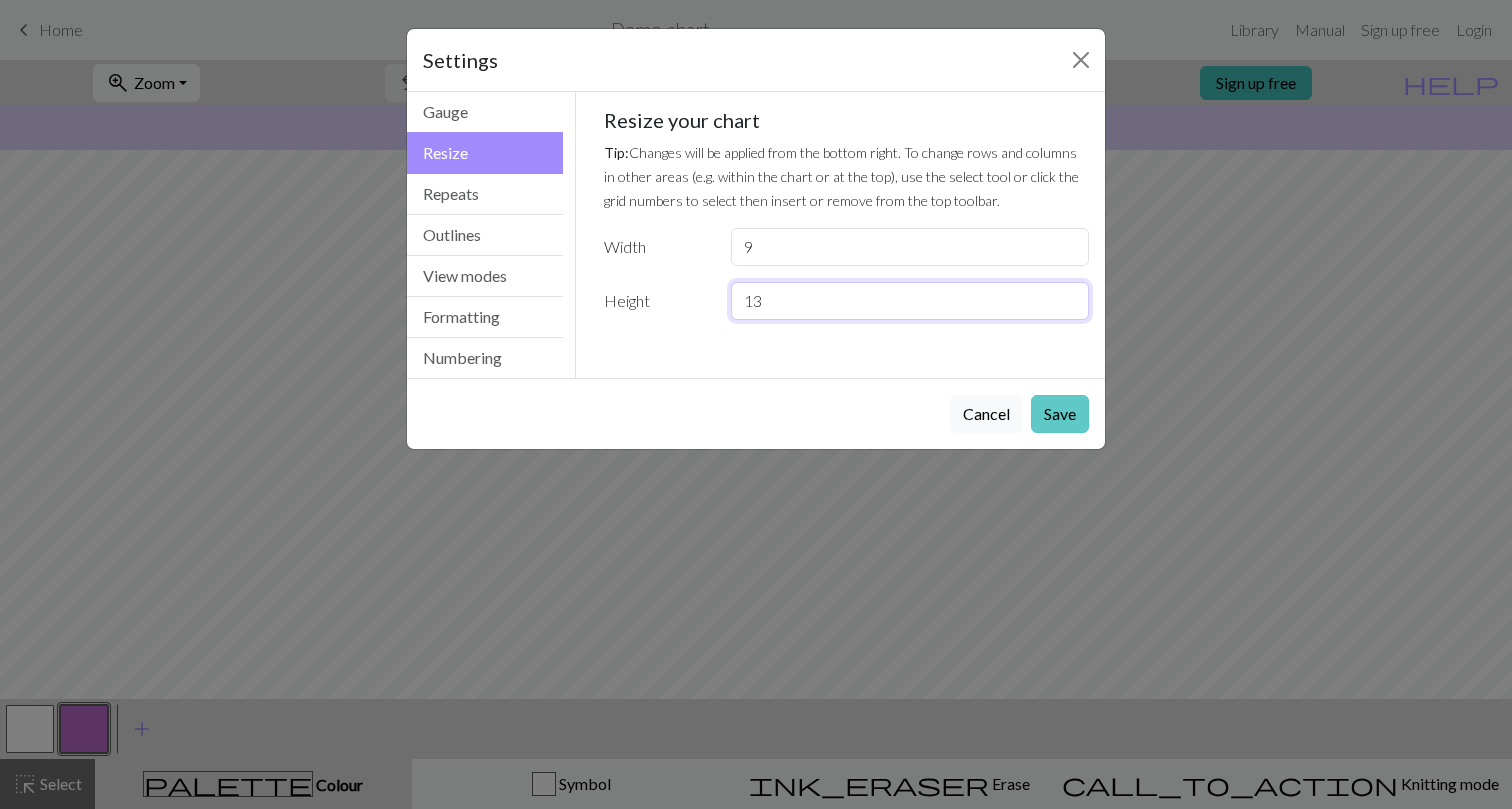 type on "13" 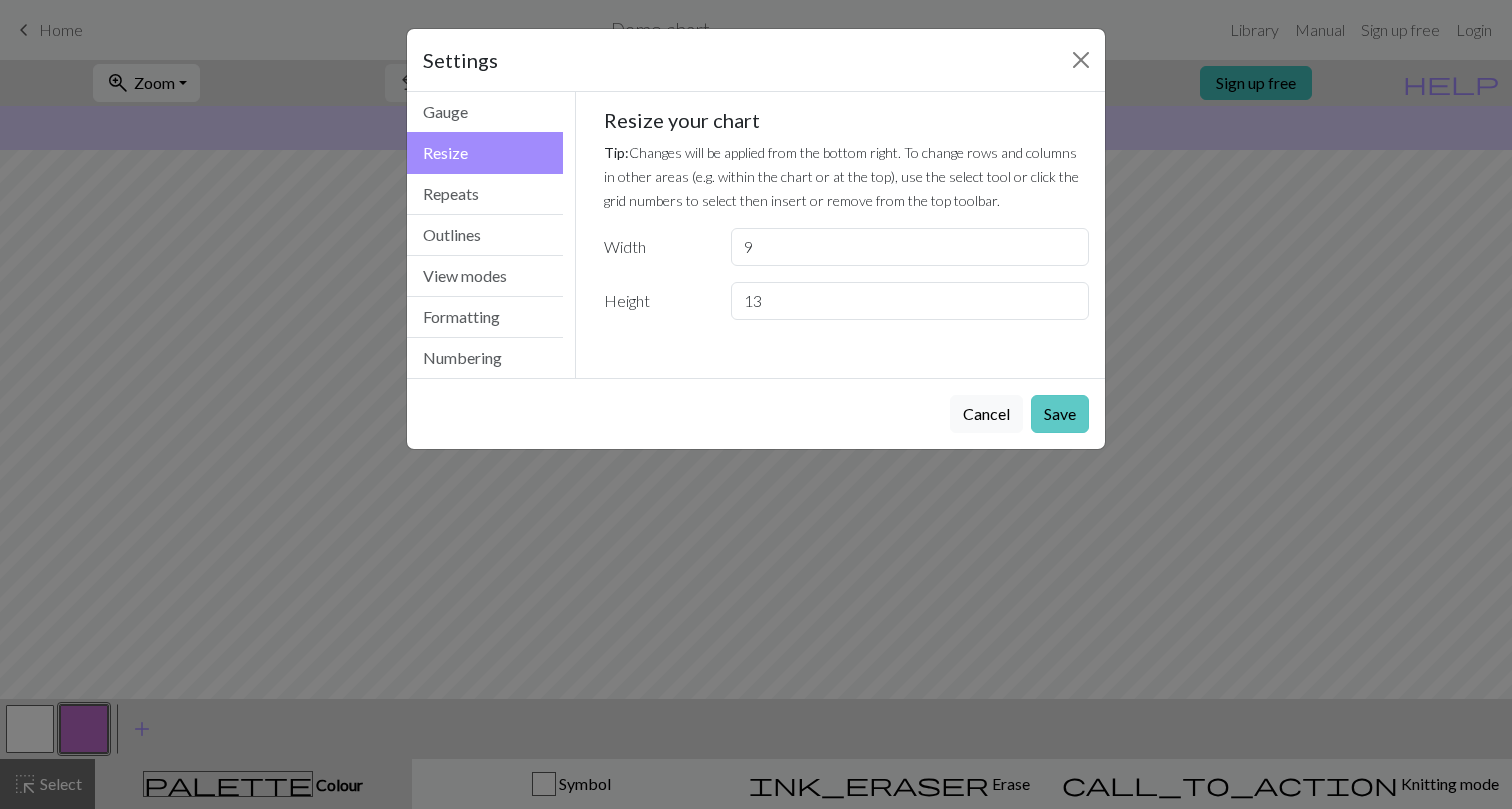 click on "Save" at bounding box center [1060, 414] 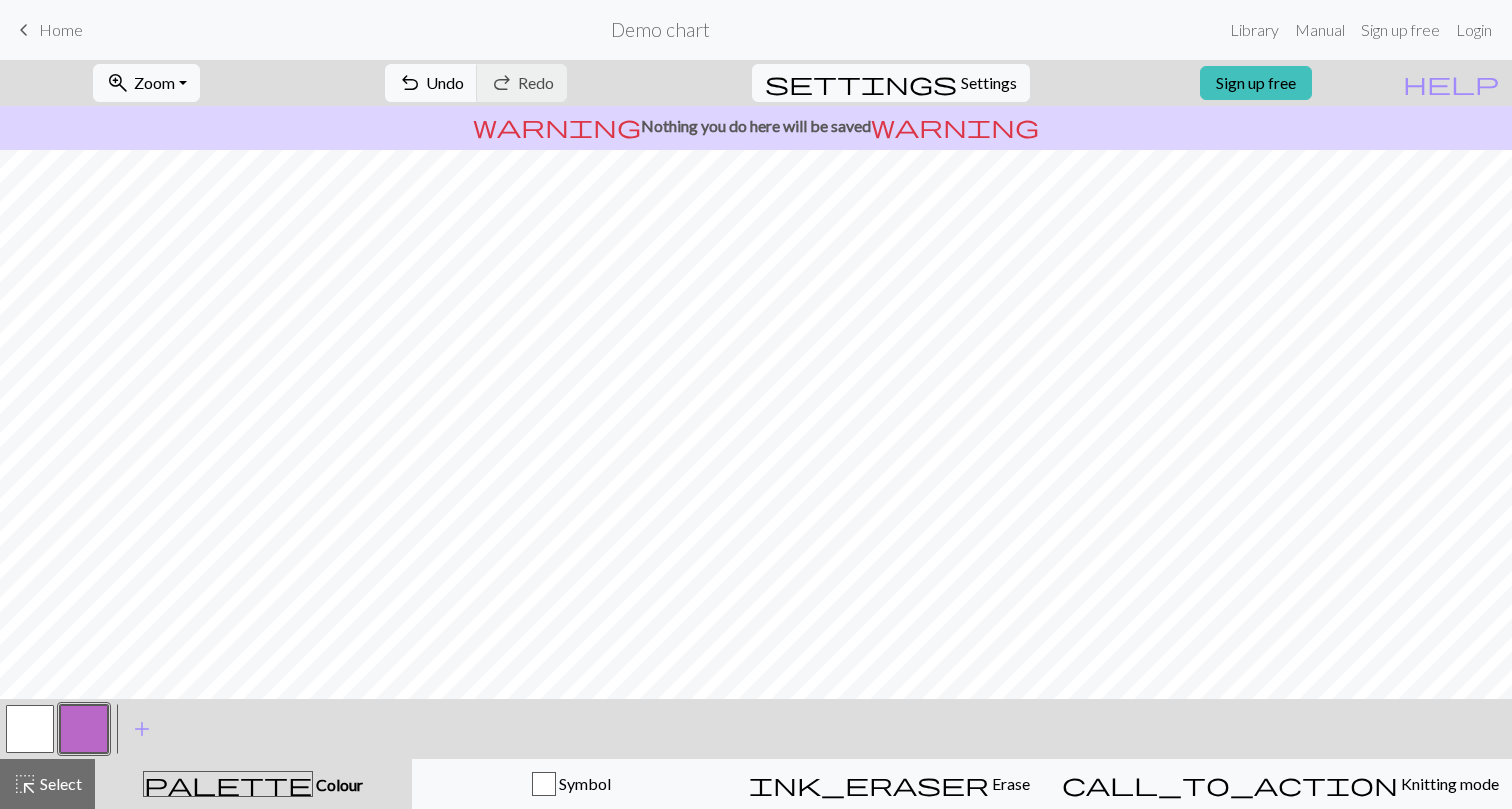 click at bounding box center [30, 729] 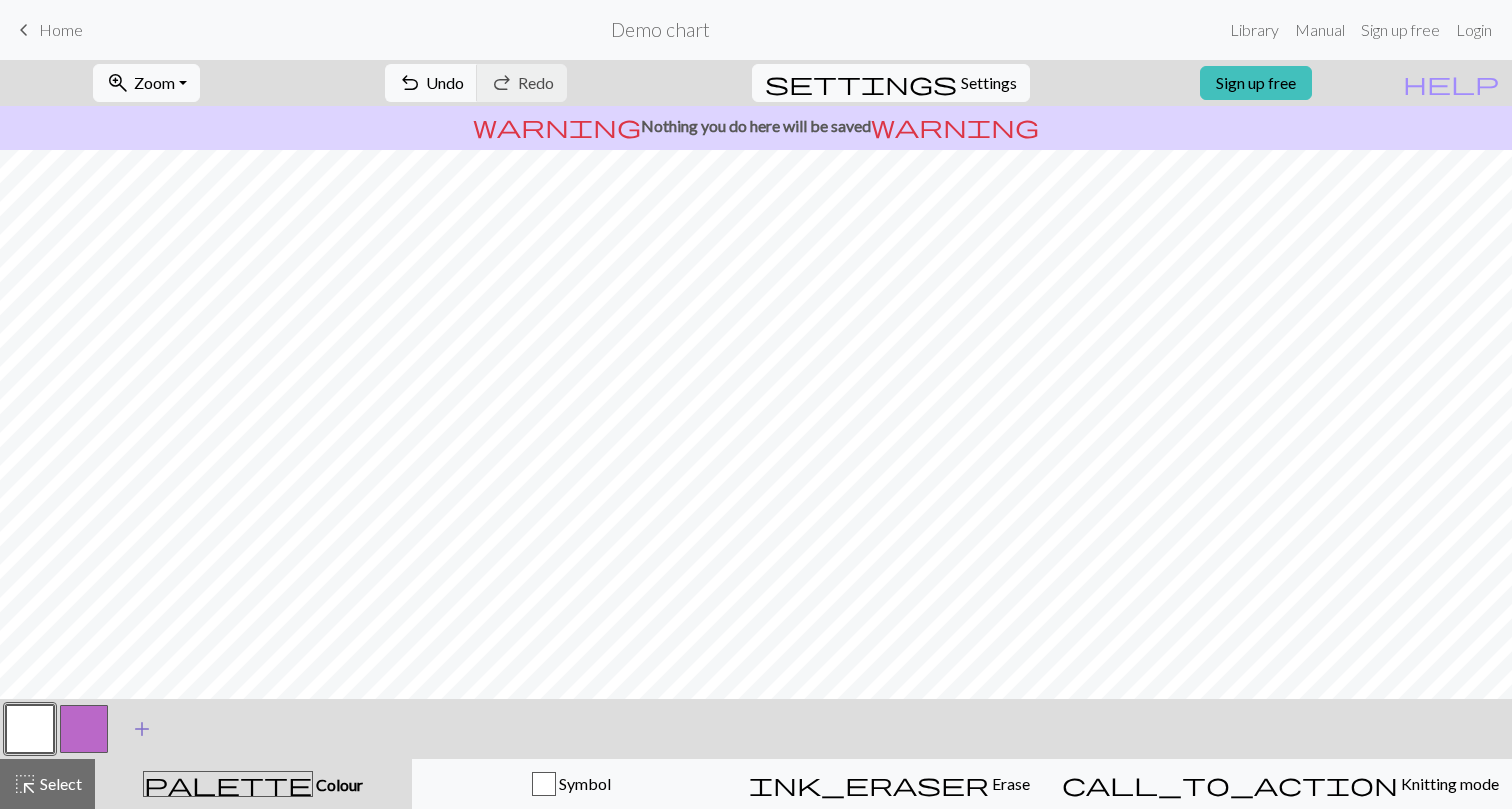 click on "add" at bounding box center [142, 729] 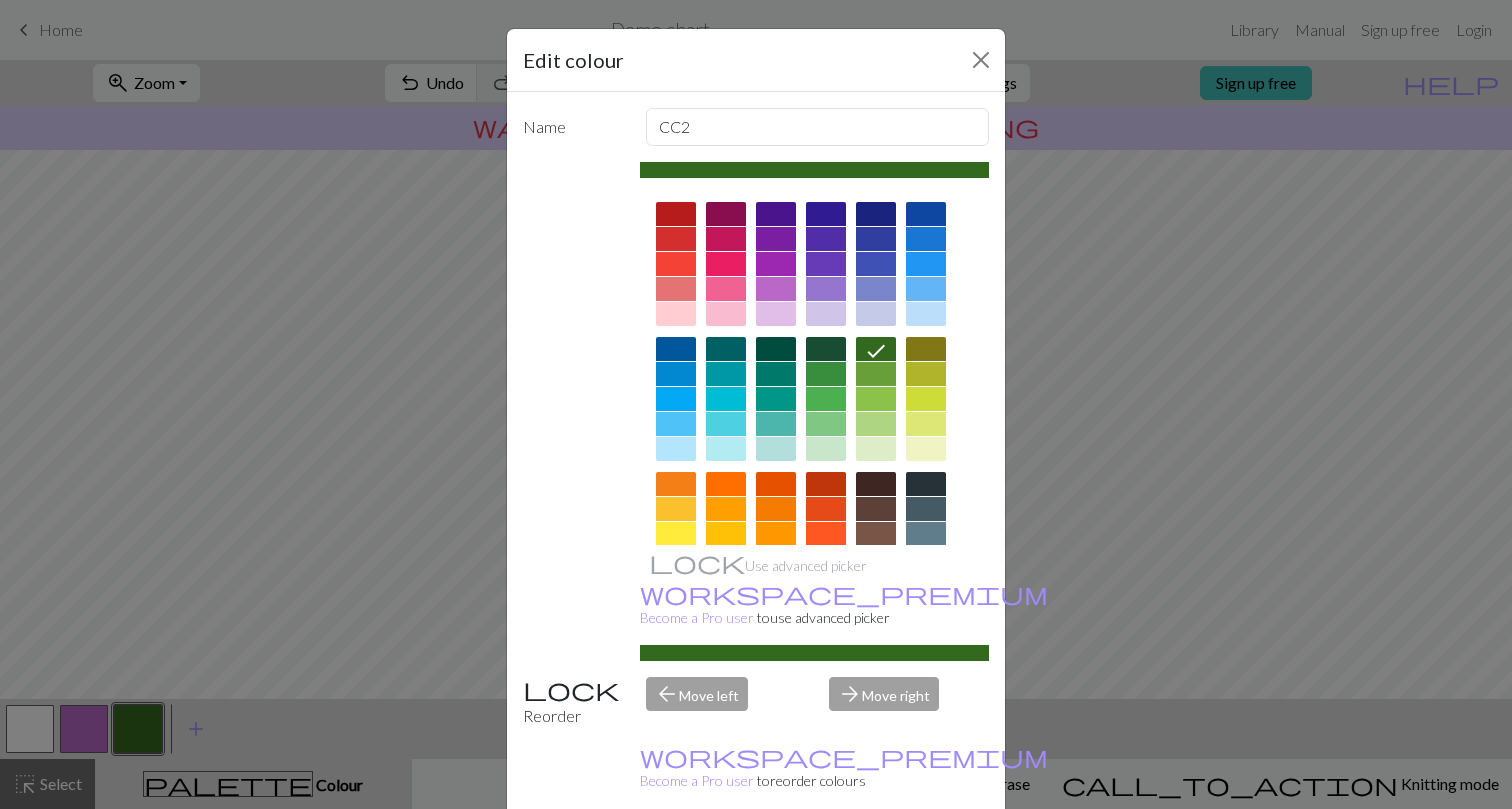 click at bounding box center (726, 484) 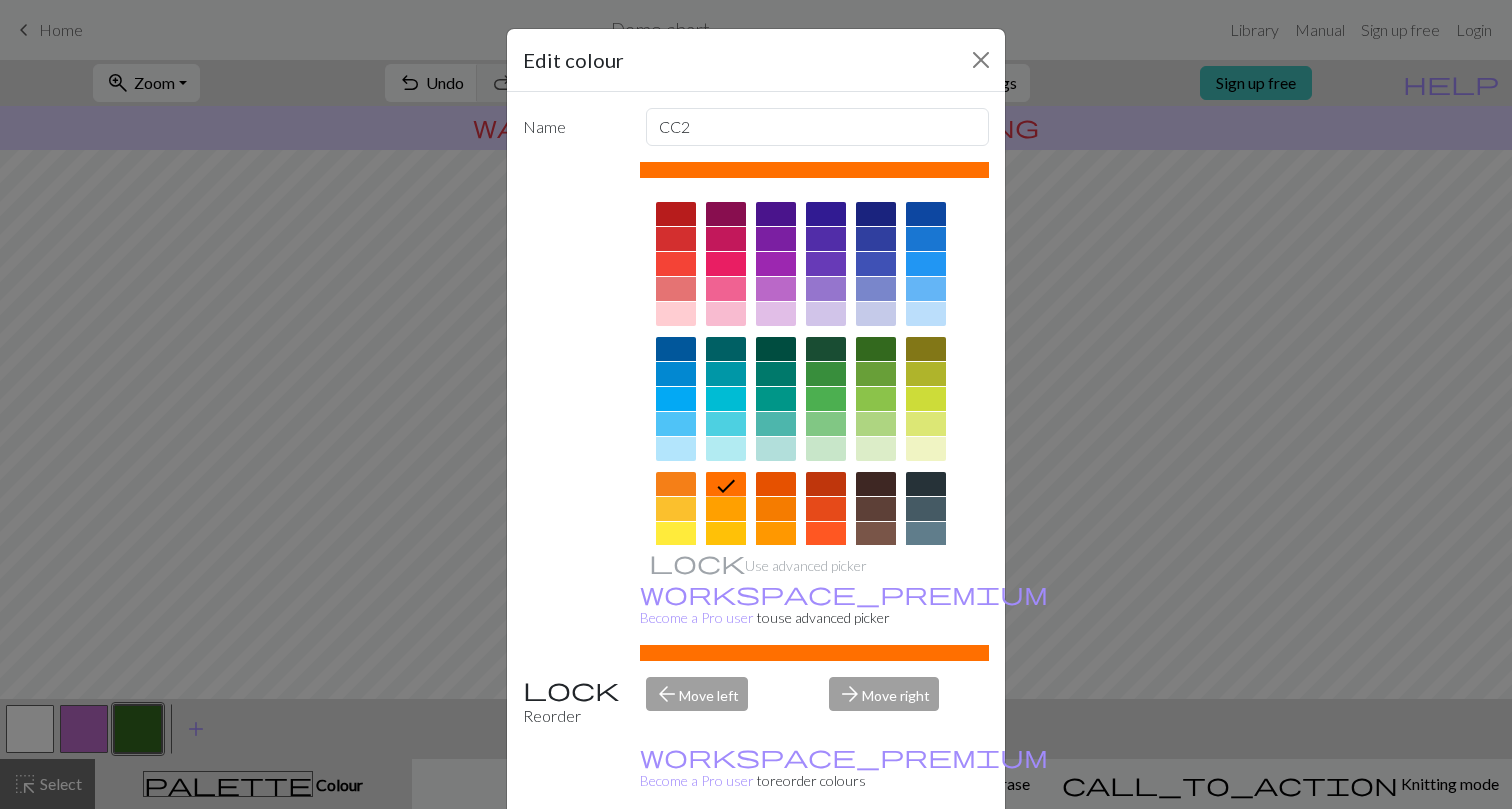 click on "Done" at bounding box center (876, 860) 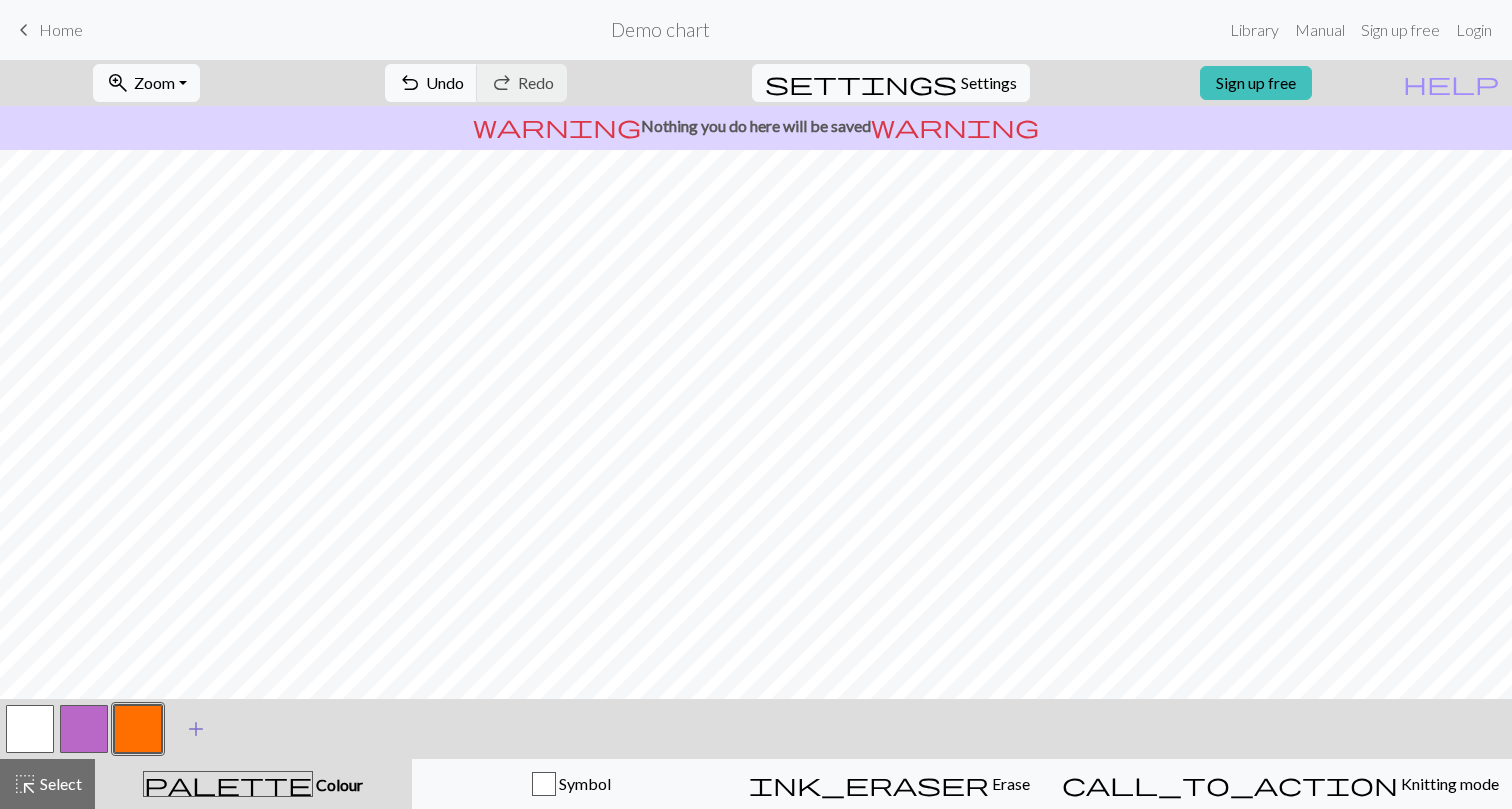 click on "add" at bounding box center [196, 729] 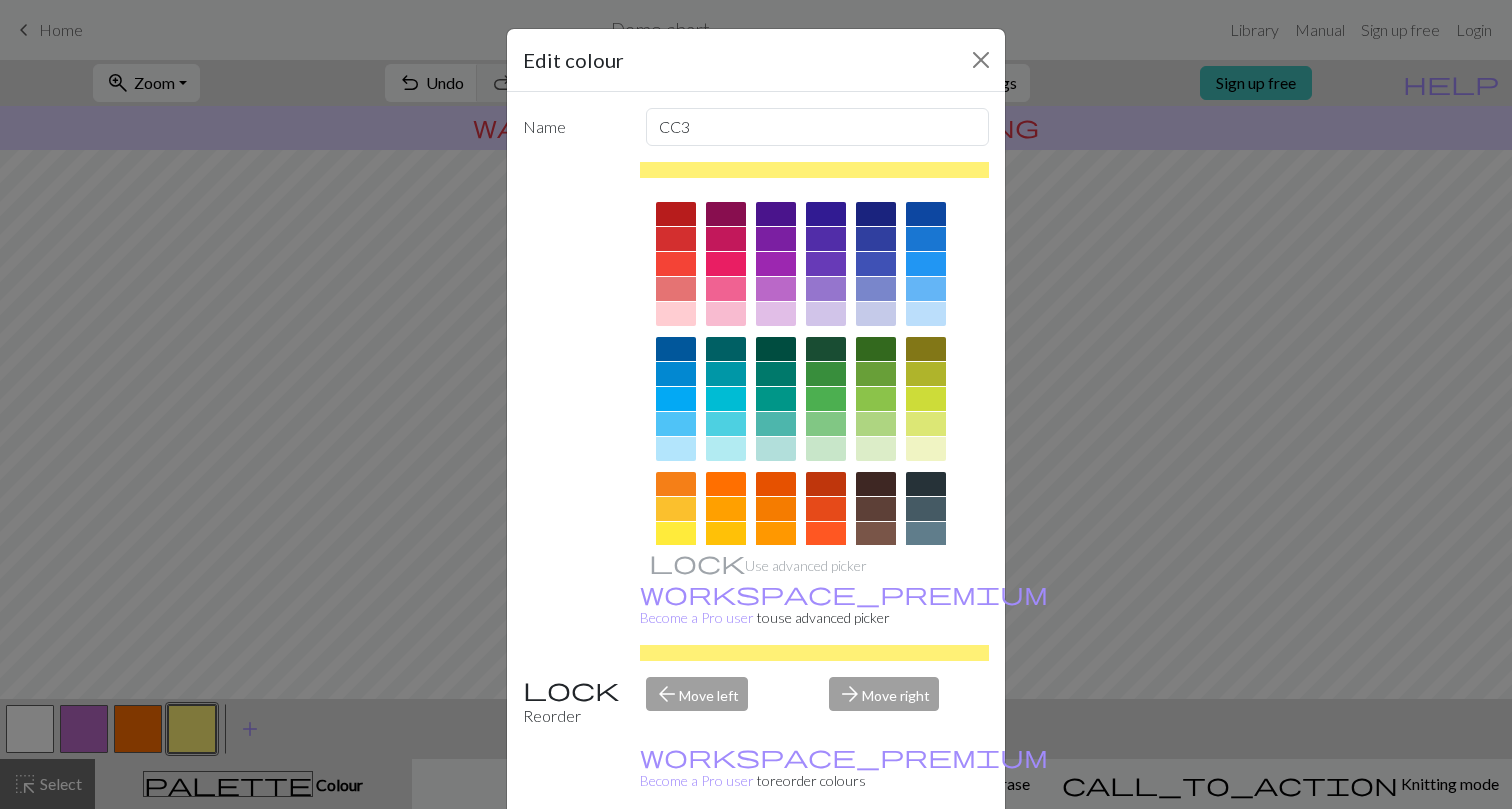 click on "Done" at bounding box center [876, 860] 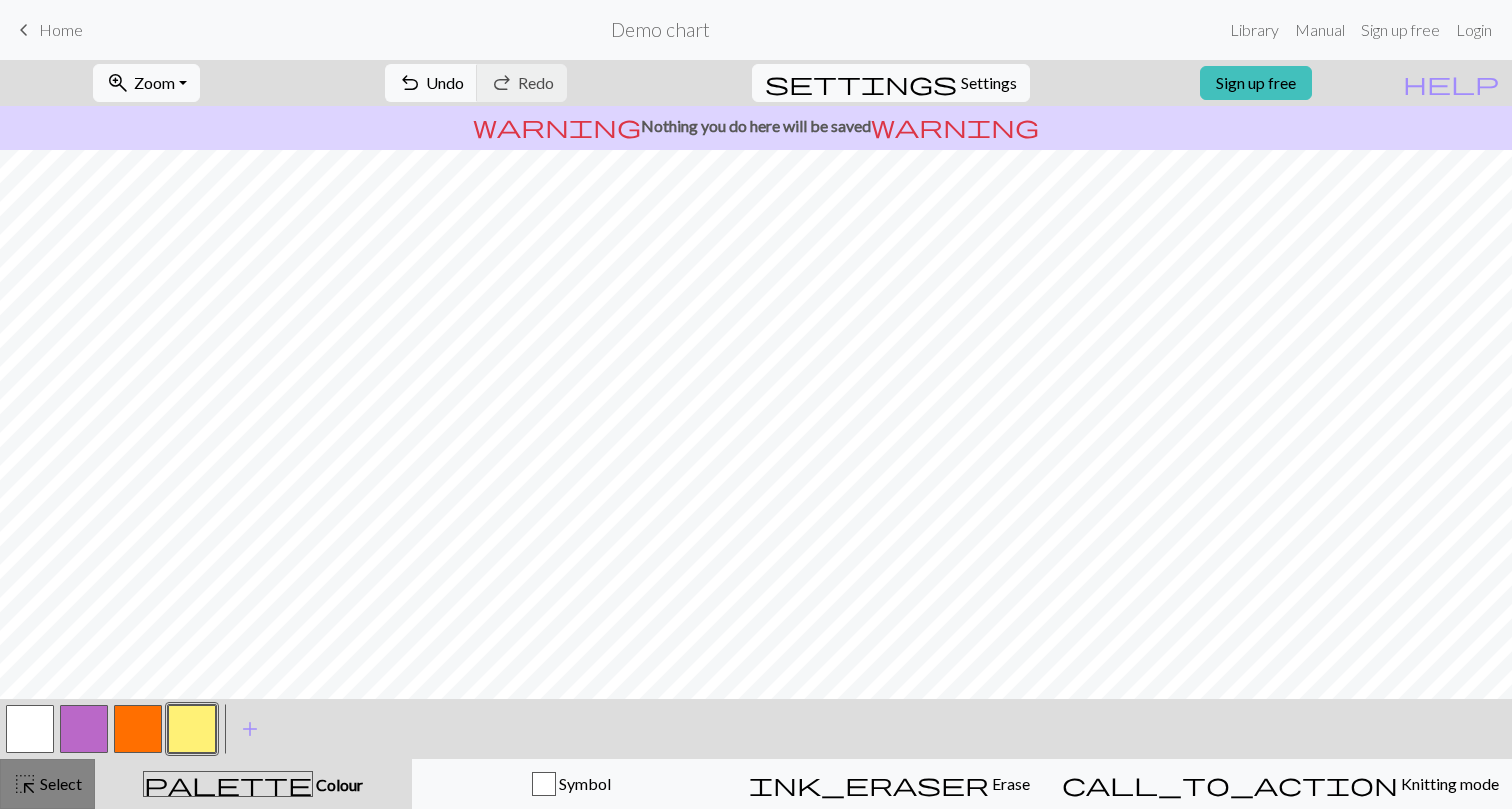 click on "Select" at bounding box center (59, 783) 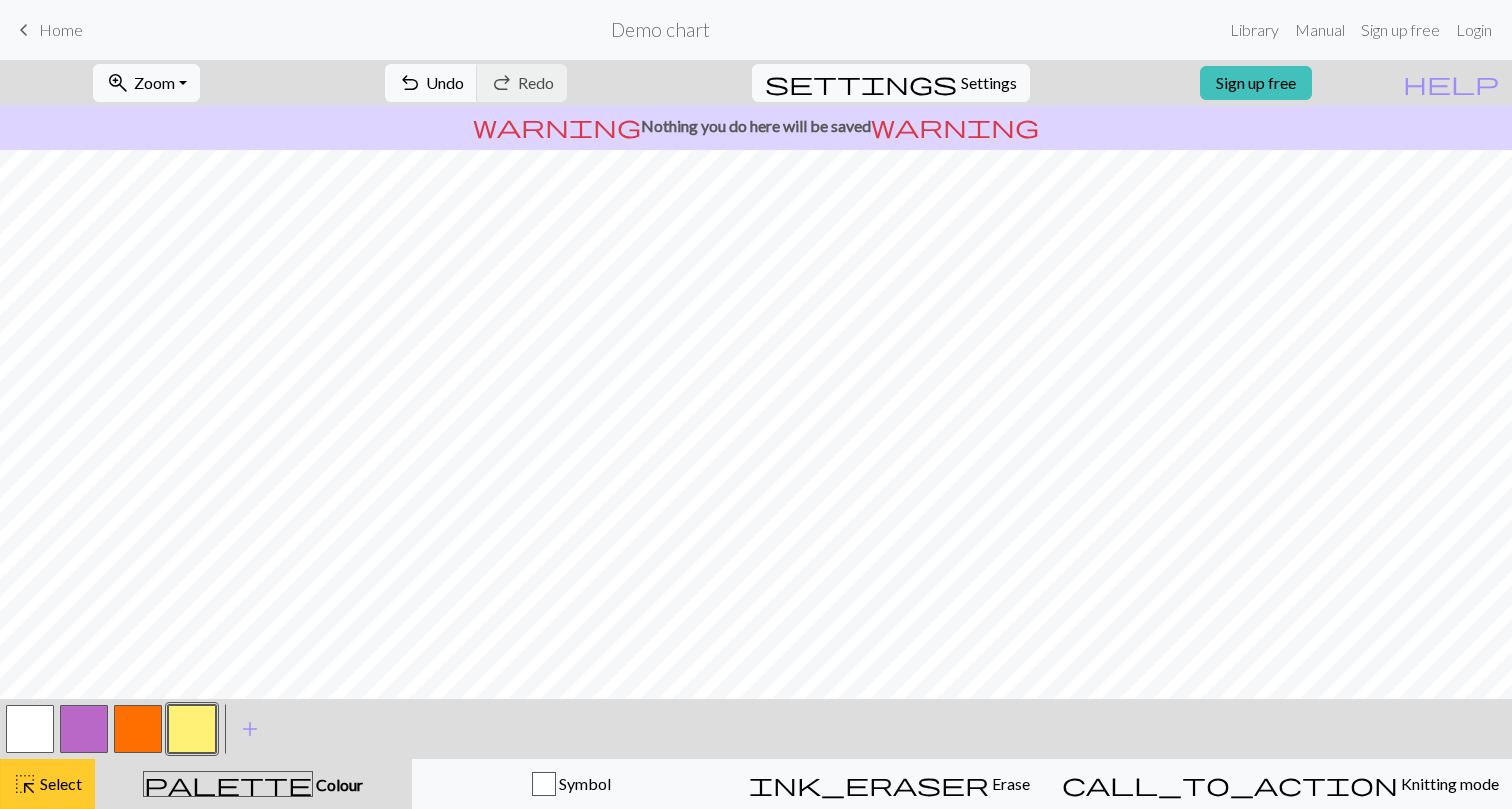 click on "Select" at bounding box center (59, 783) 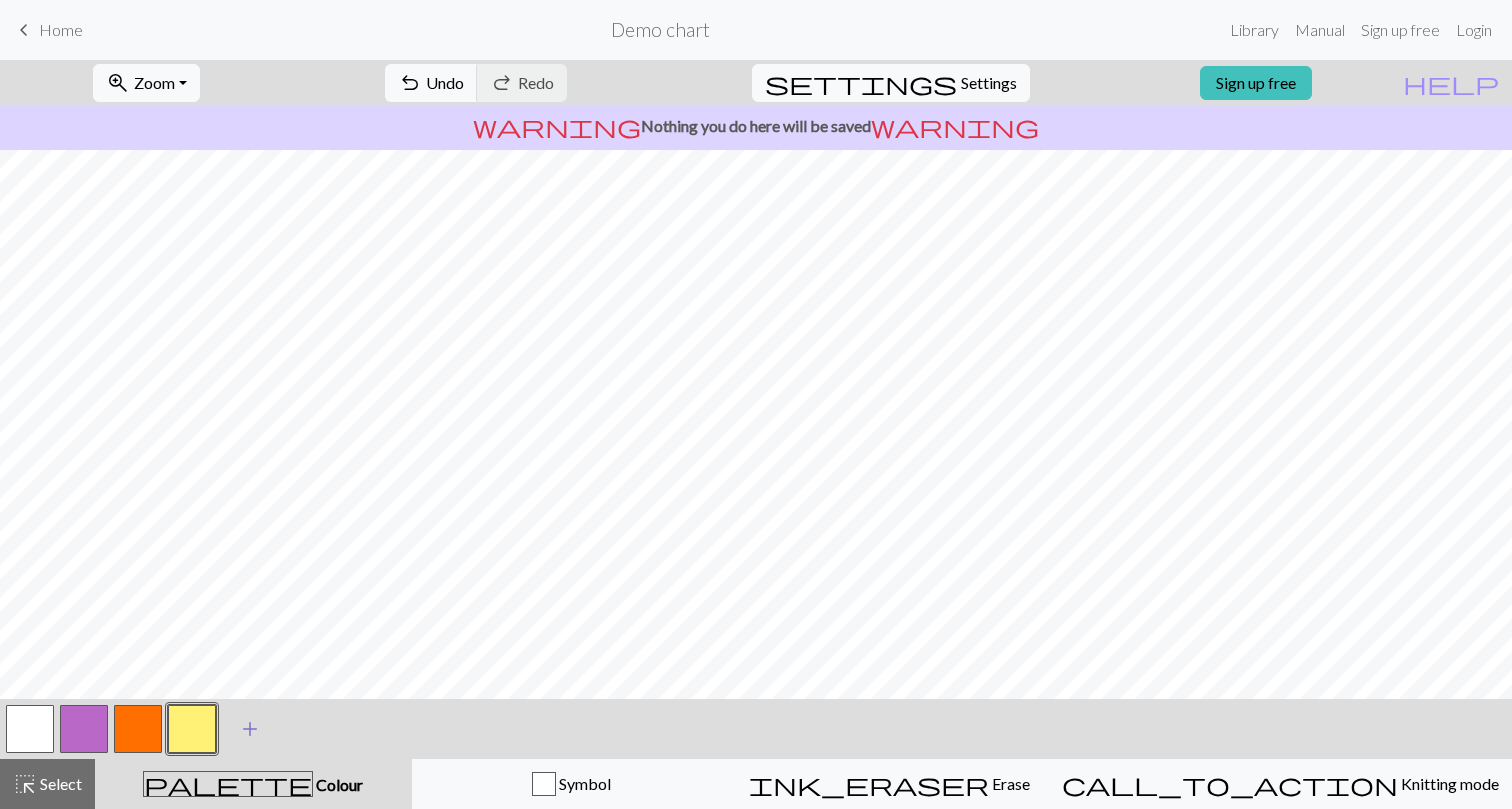 click on "add" at bounding box center [250, 729] 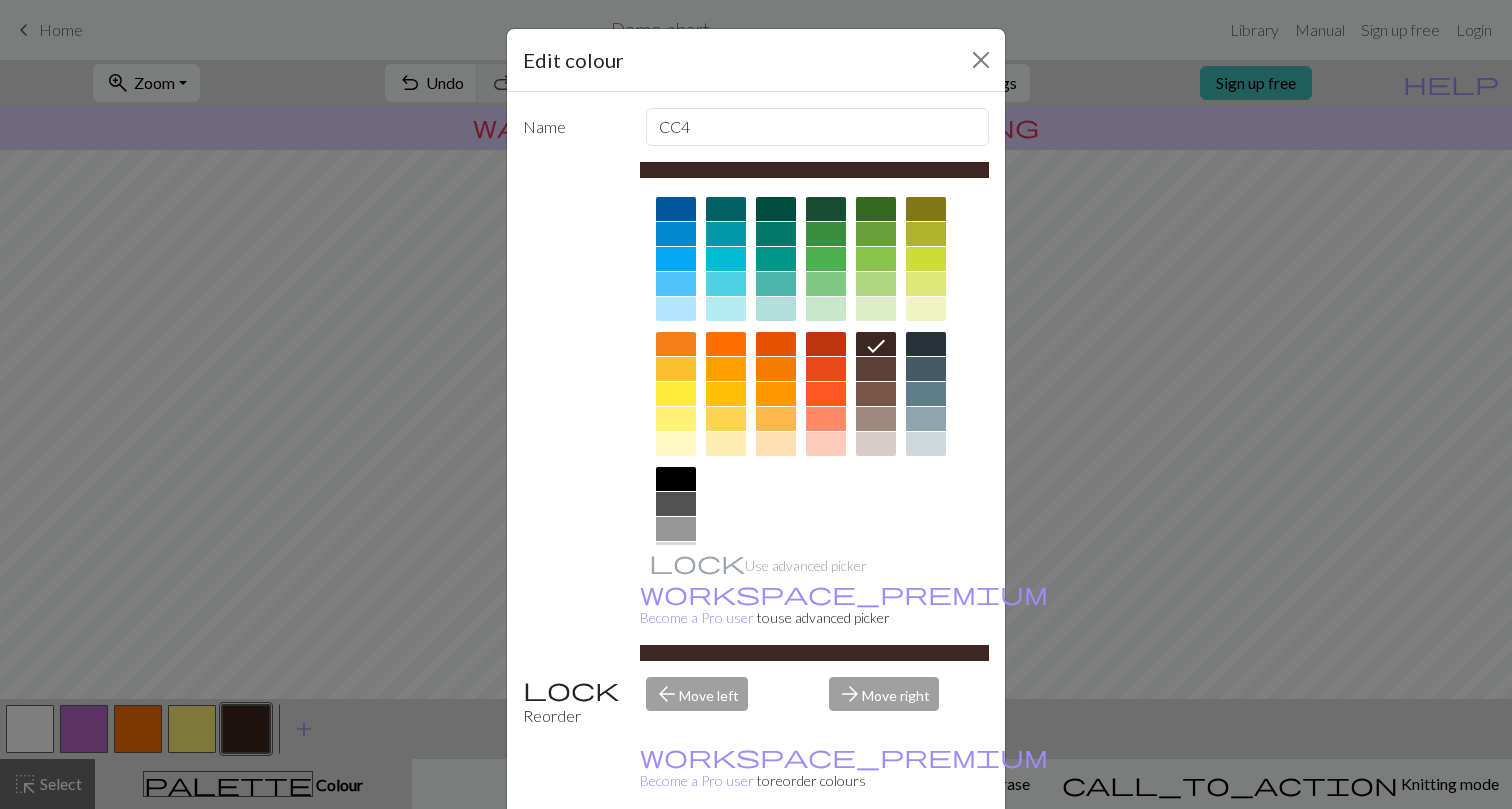 scroll, scrollTop: 142, scrollLeft: 0, axis: vertical 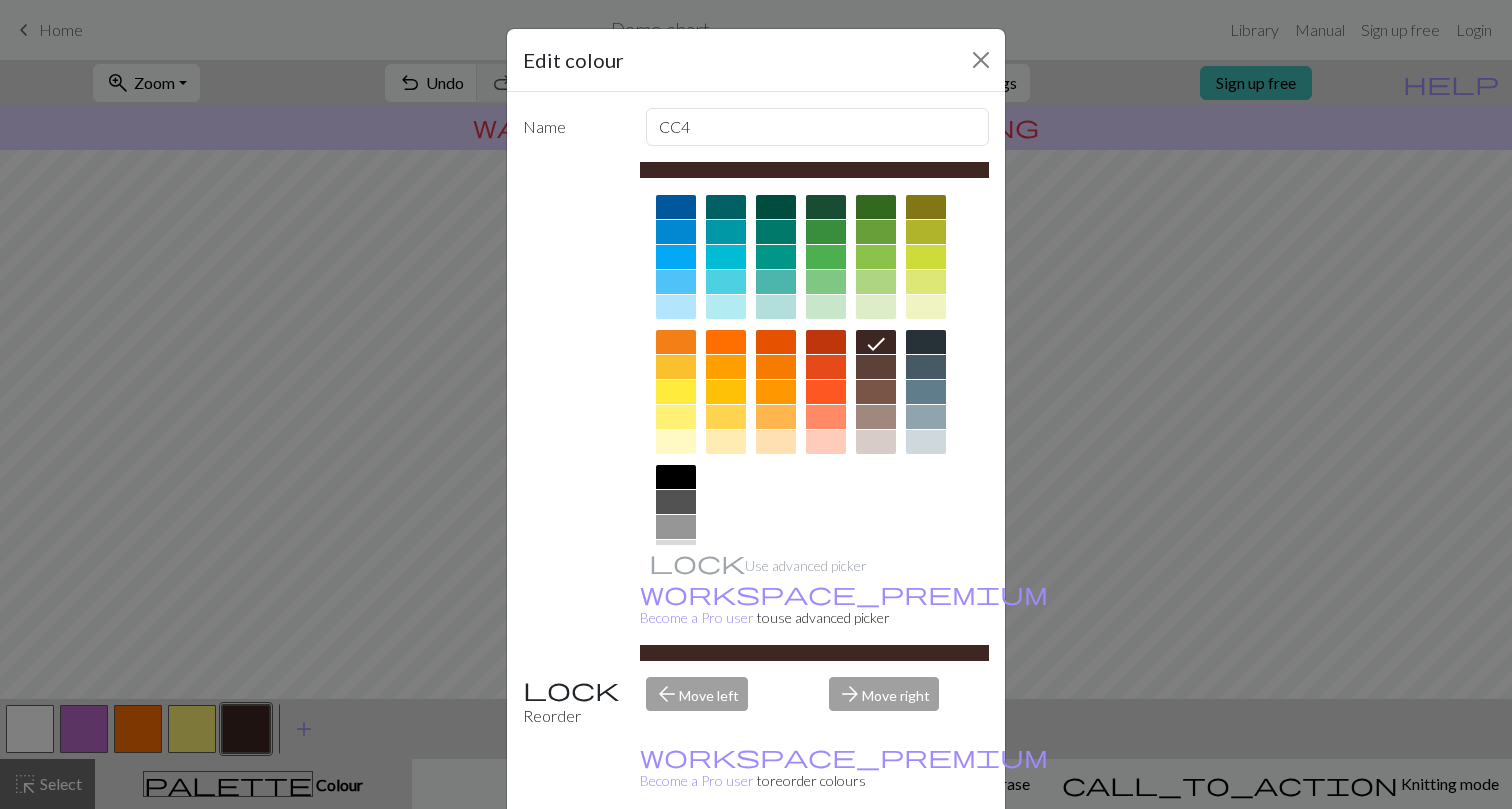 click at bounding box center [776, 442] 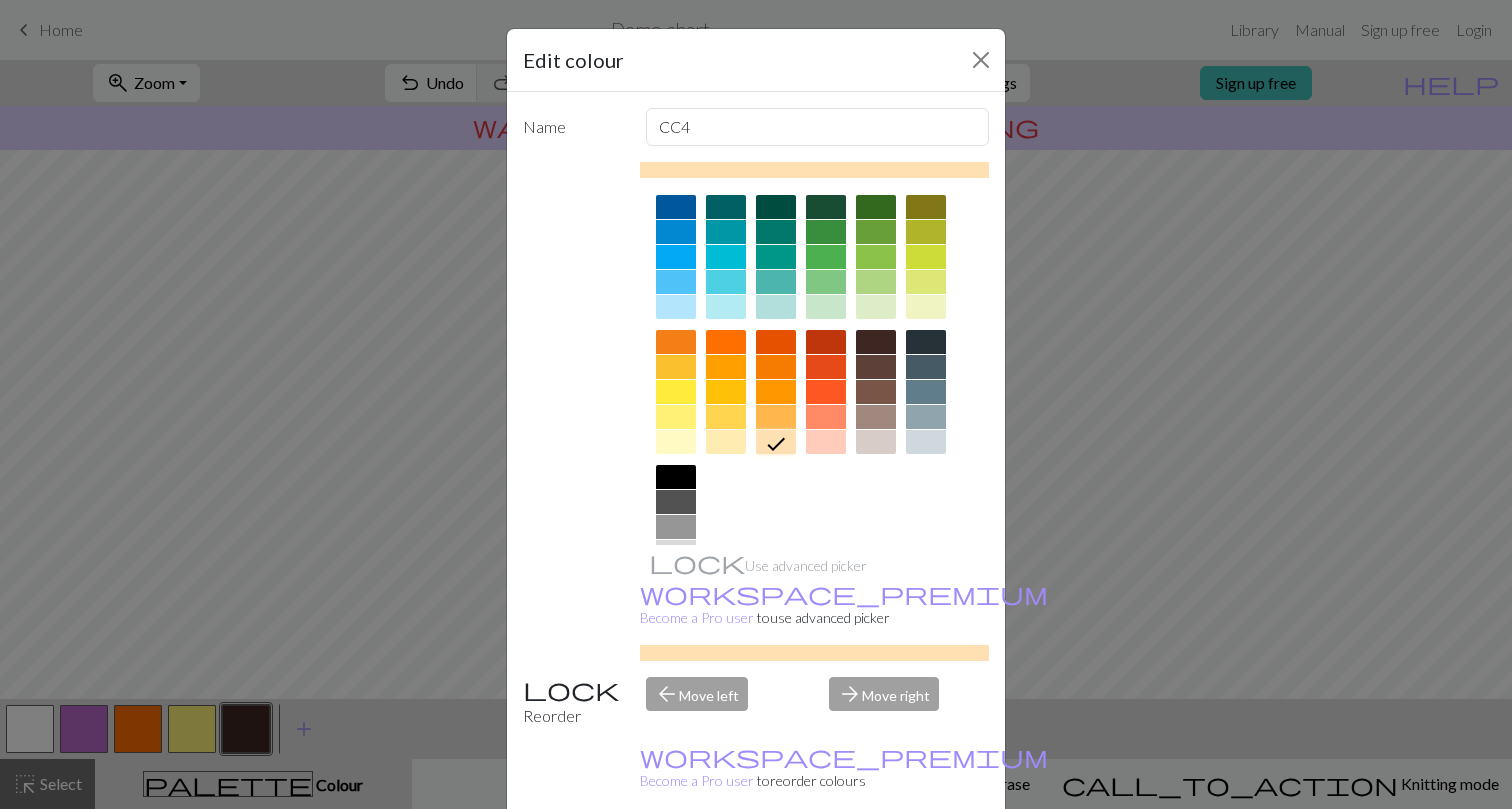 click on "Done" at bounding box center [876, 860] 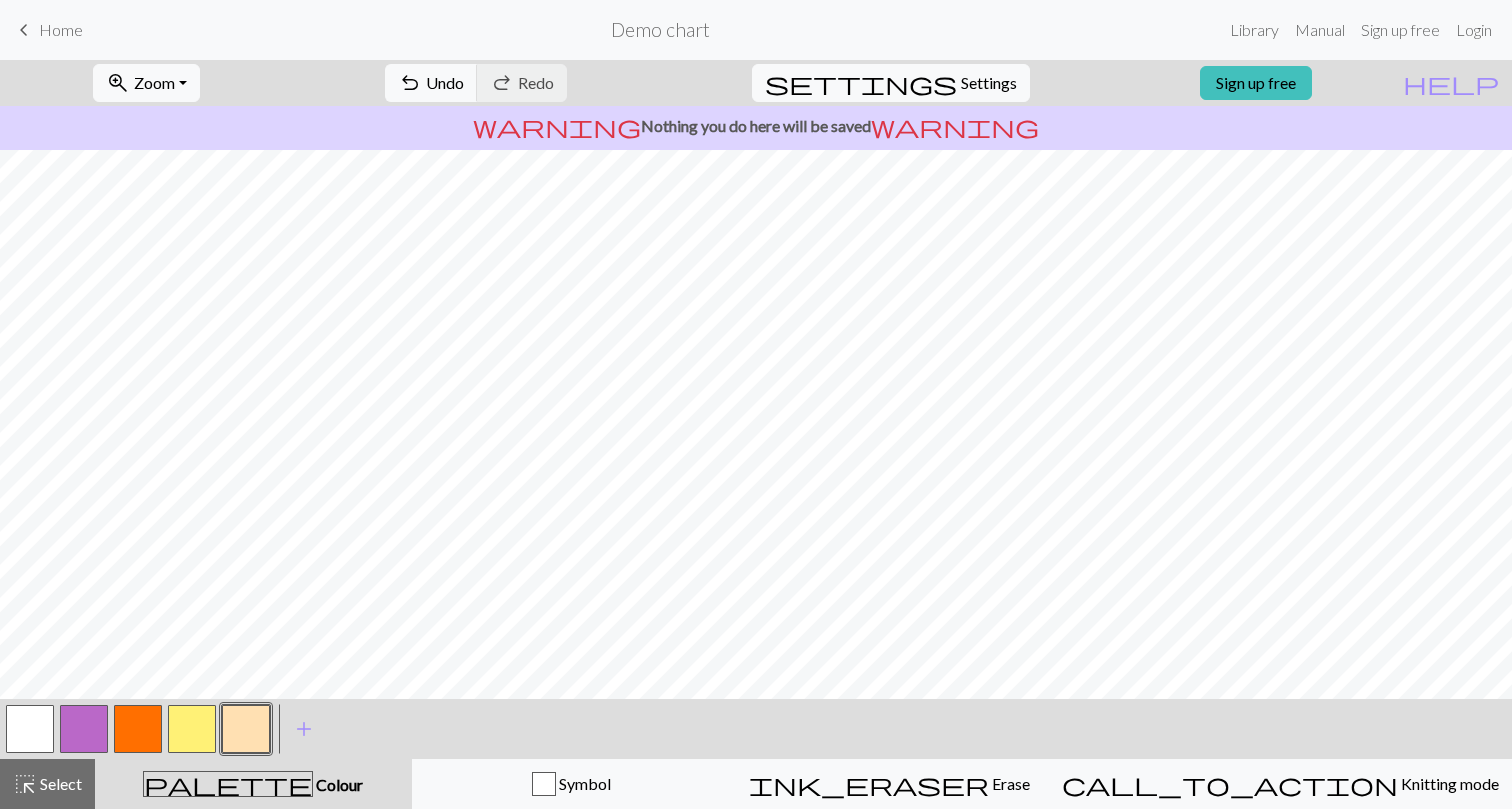click at bounding box center (138, 729) 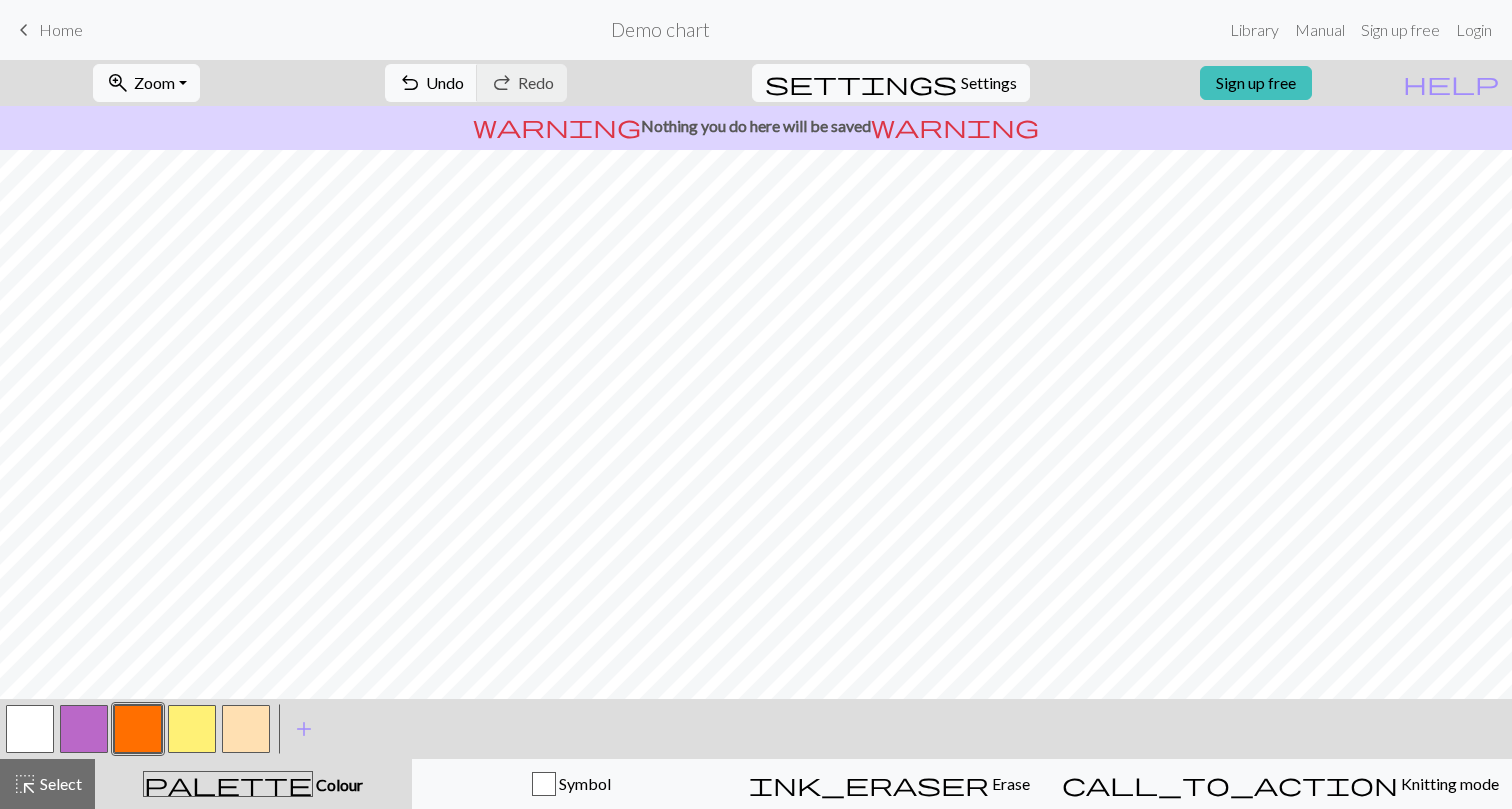 click at bounding box center [192, 729] 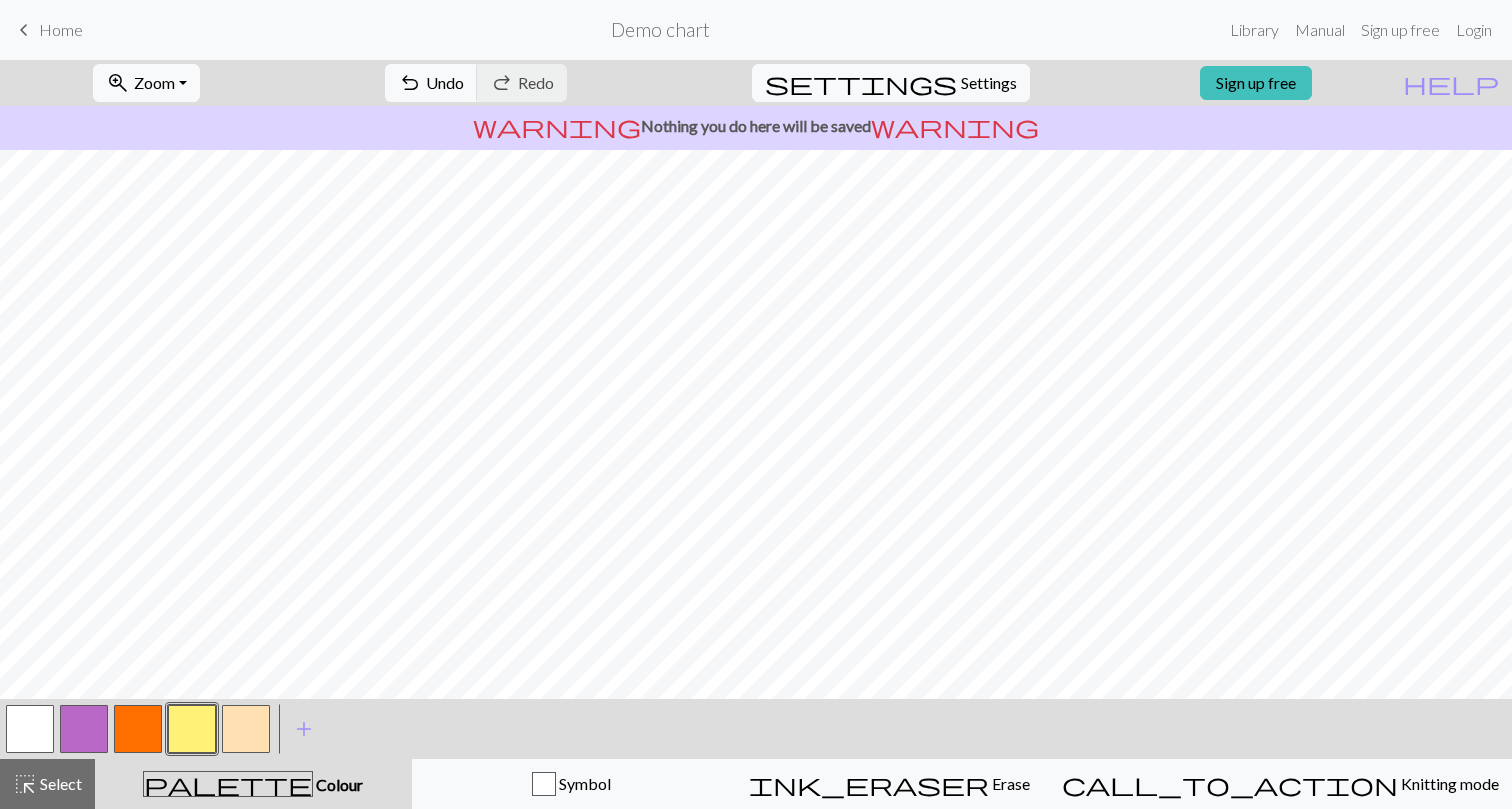 click at bounding box center [138, 729] 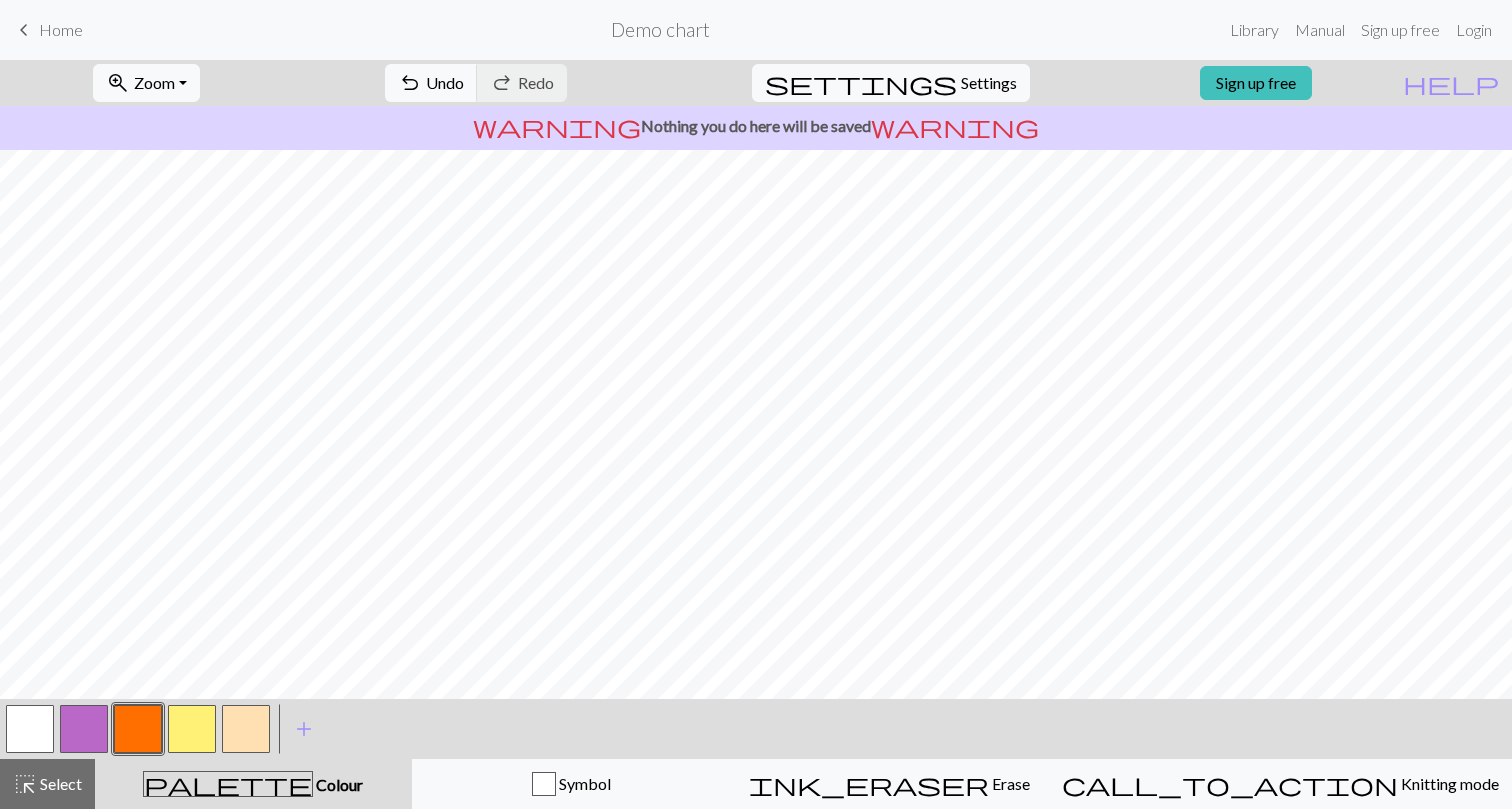 click at bounding box center (30, 729) 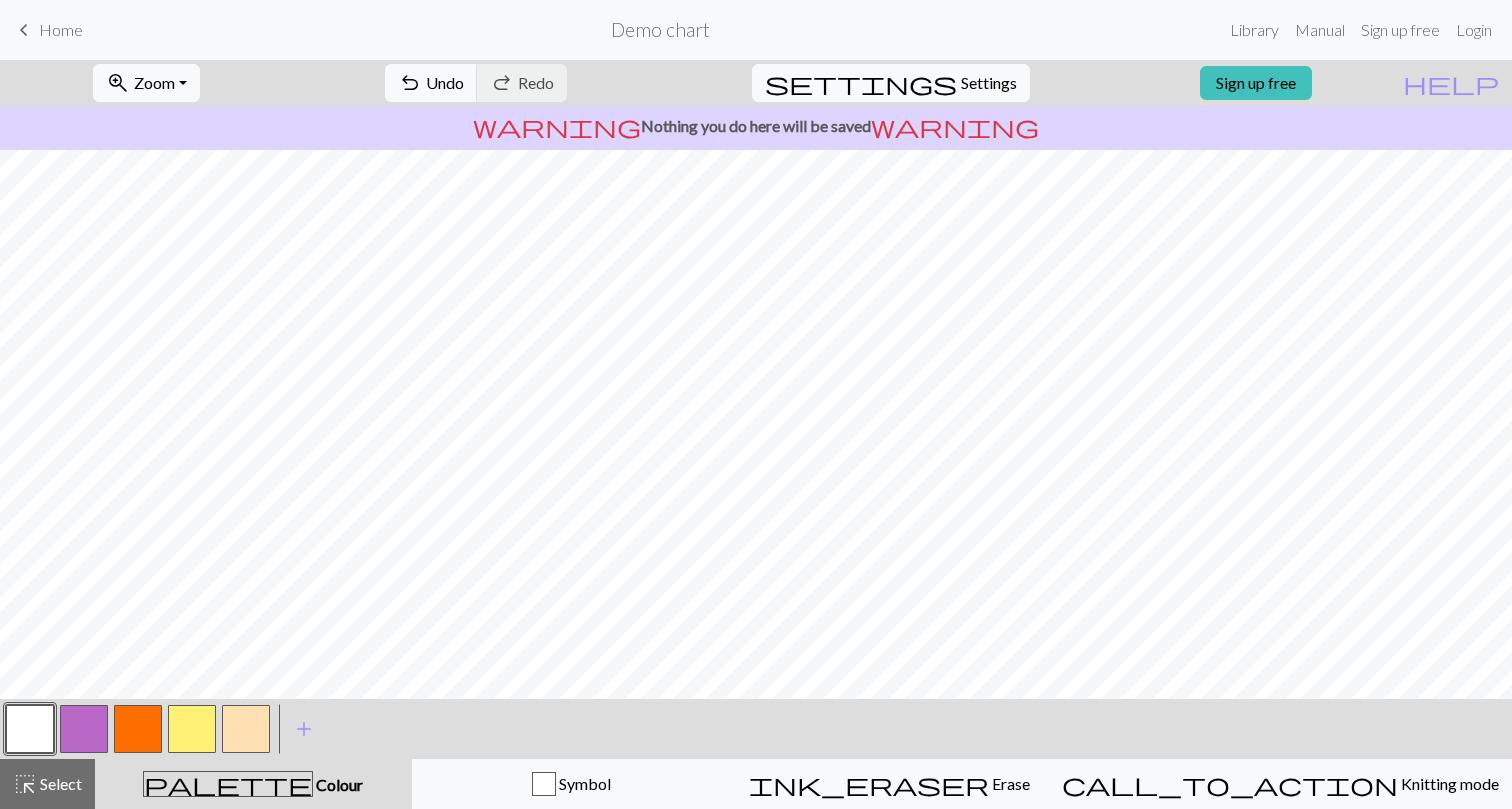 click at bounding box center (192, 729) 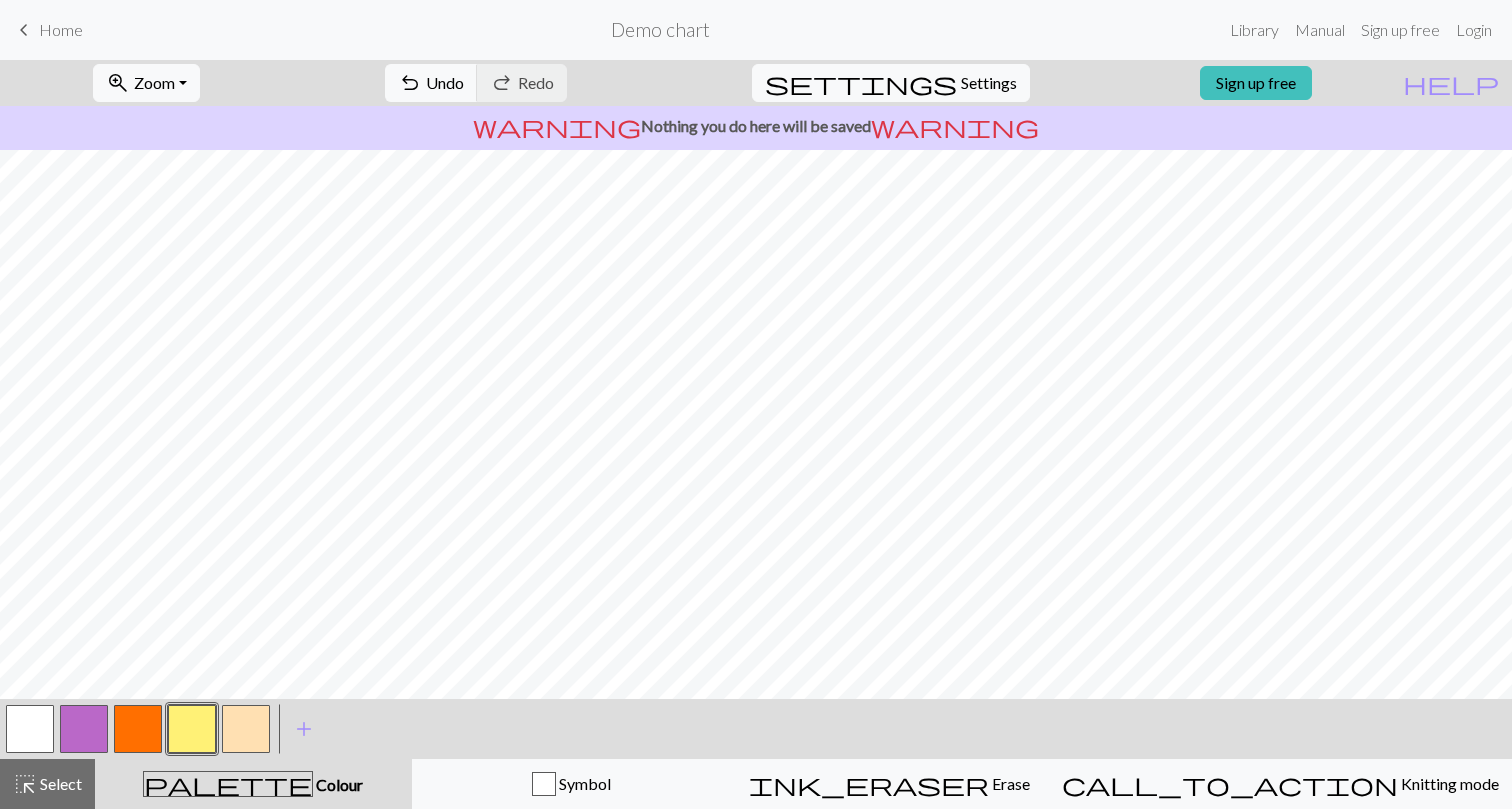 click at bounding box center [246, 729] 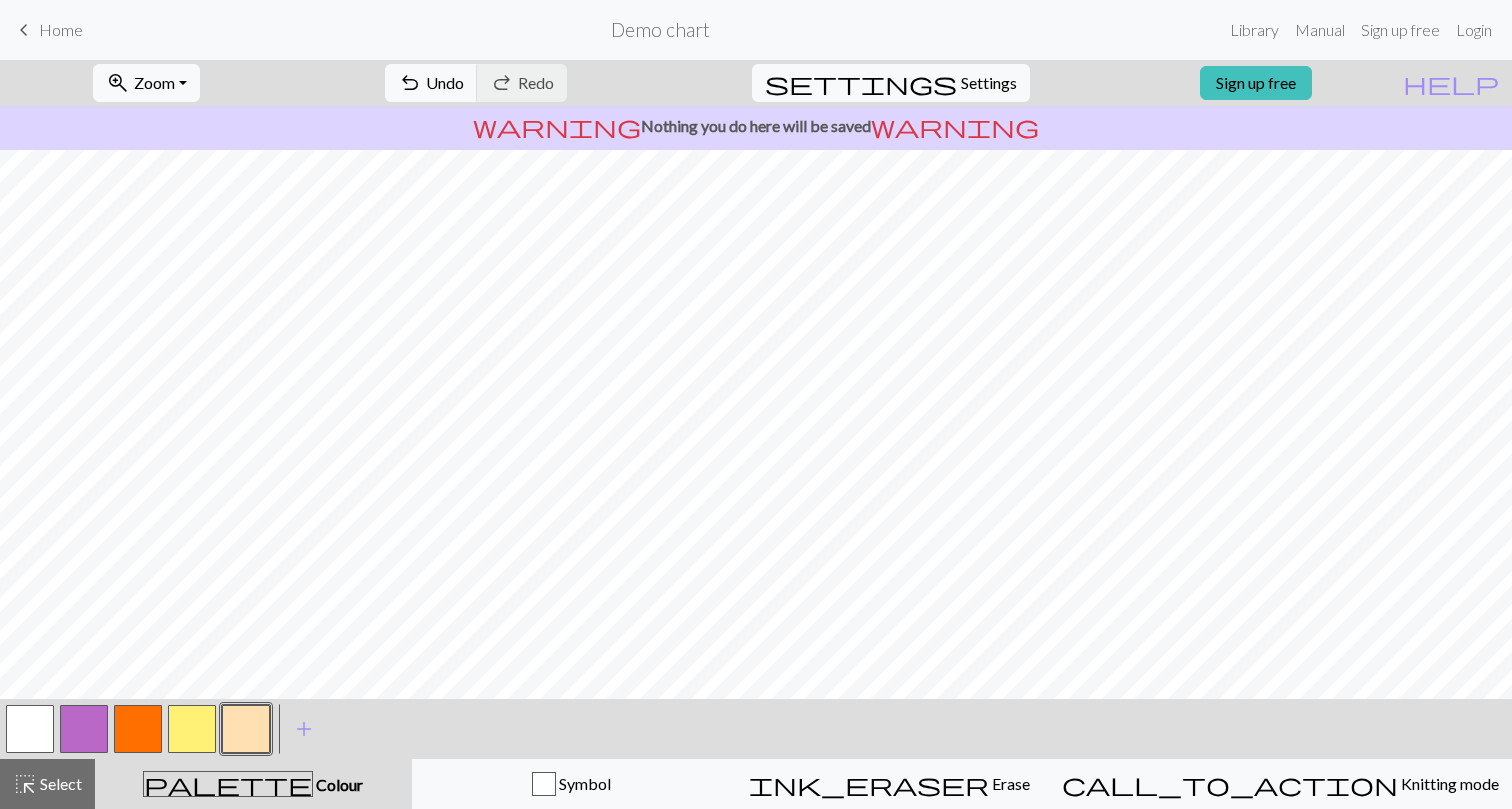 click at bounding box center [138, 729] 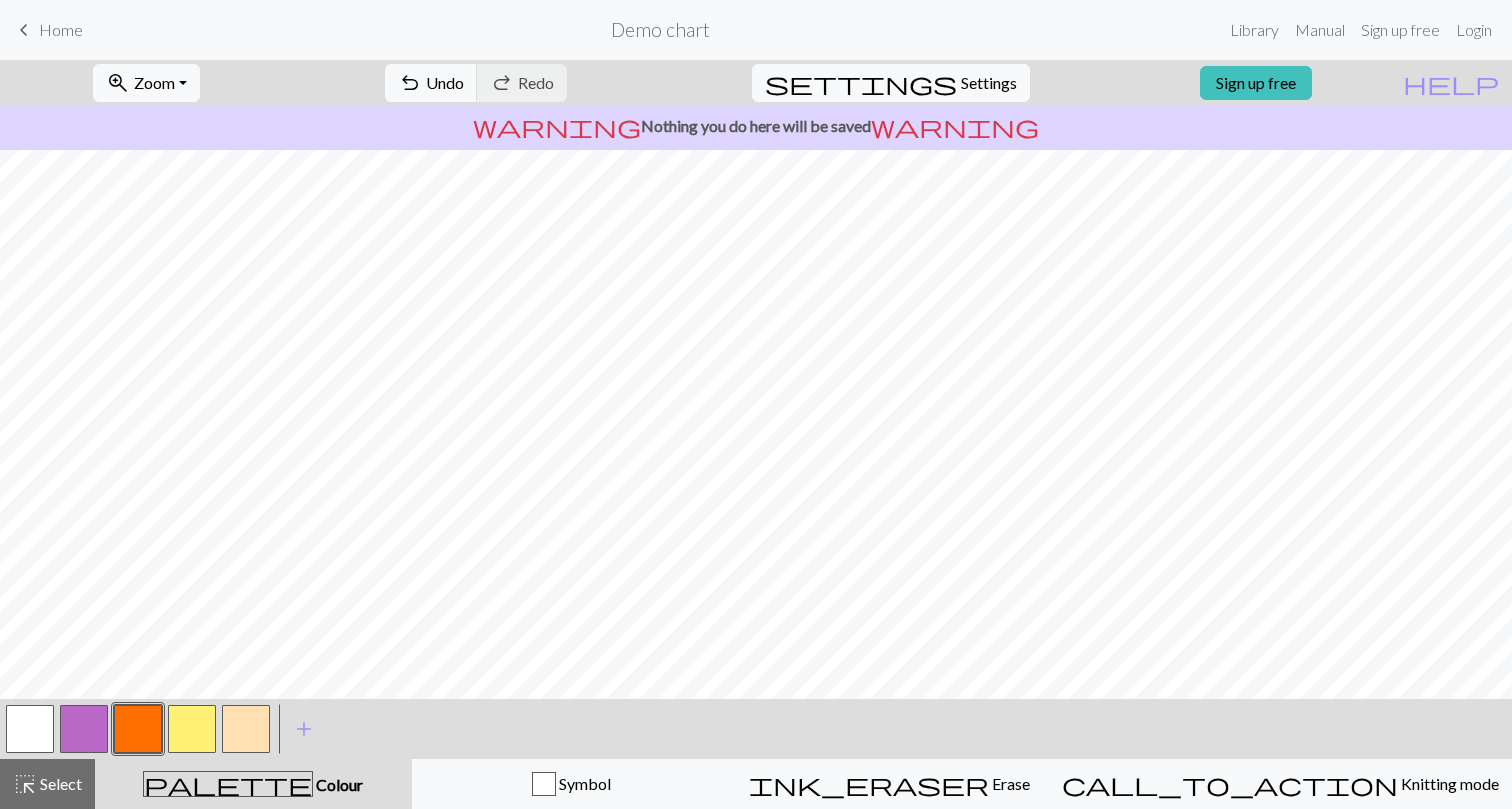 click at bounding box center [246, 729] 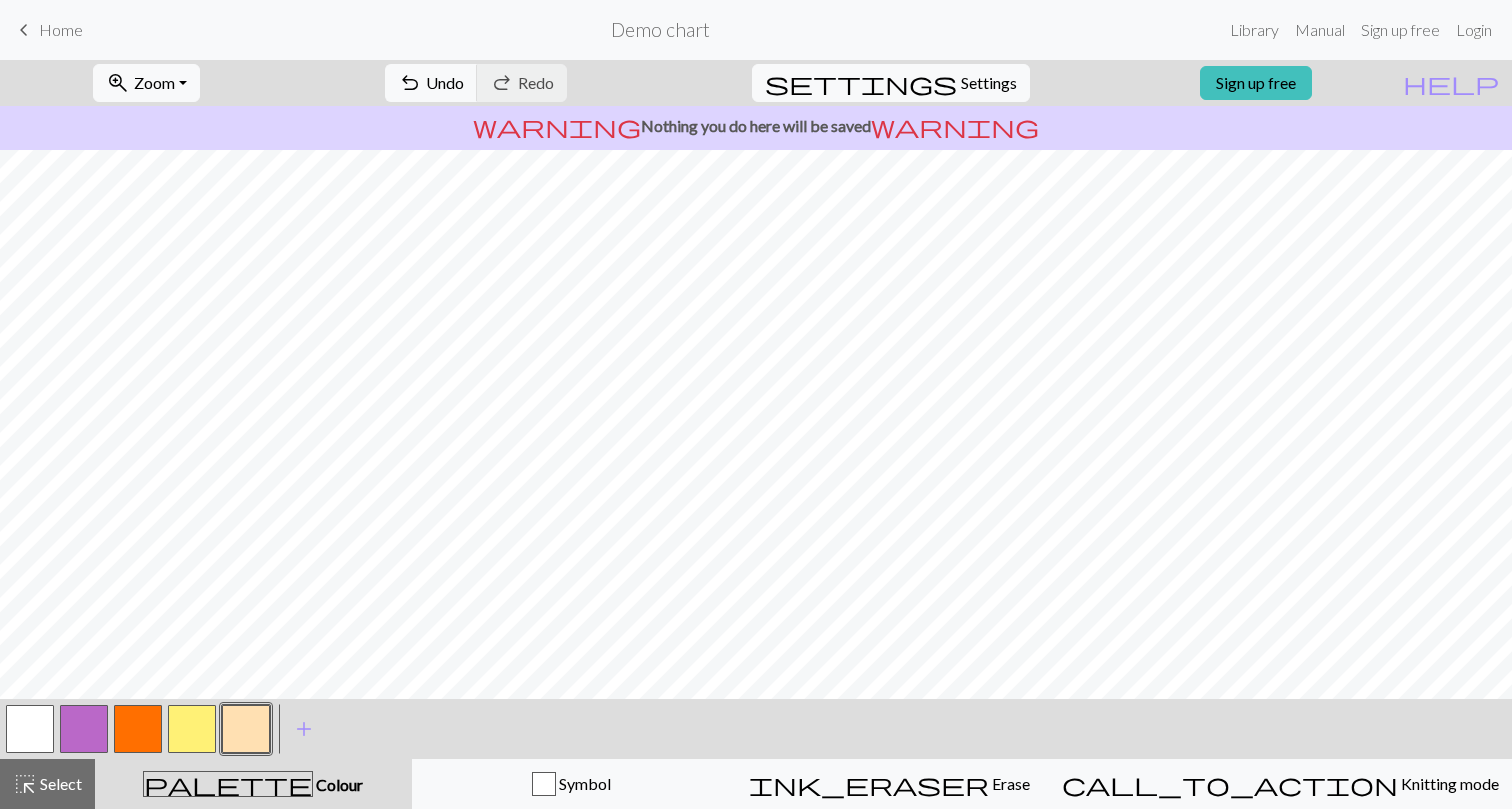 click at bounding box center [30, 729] 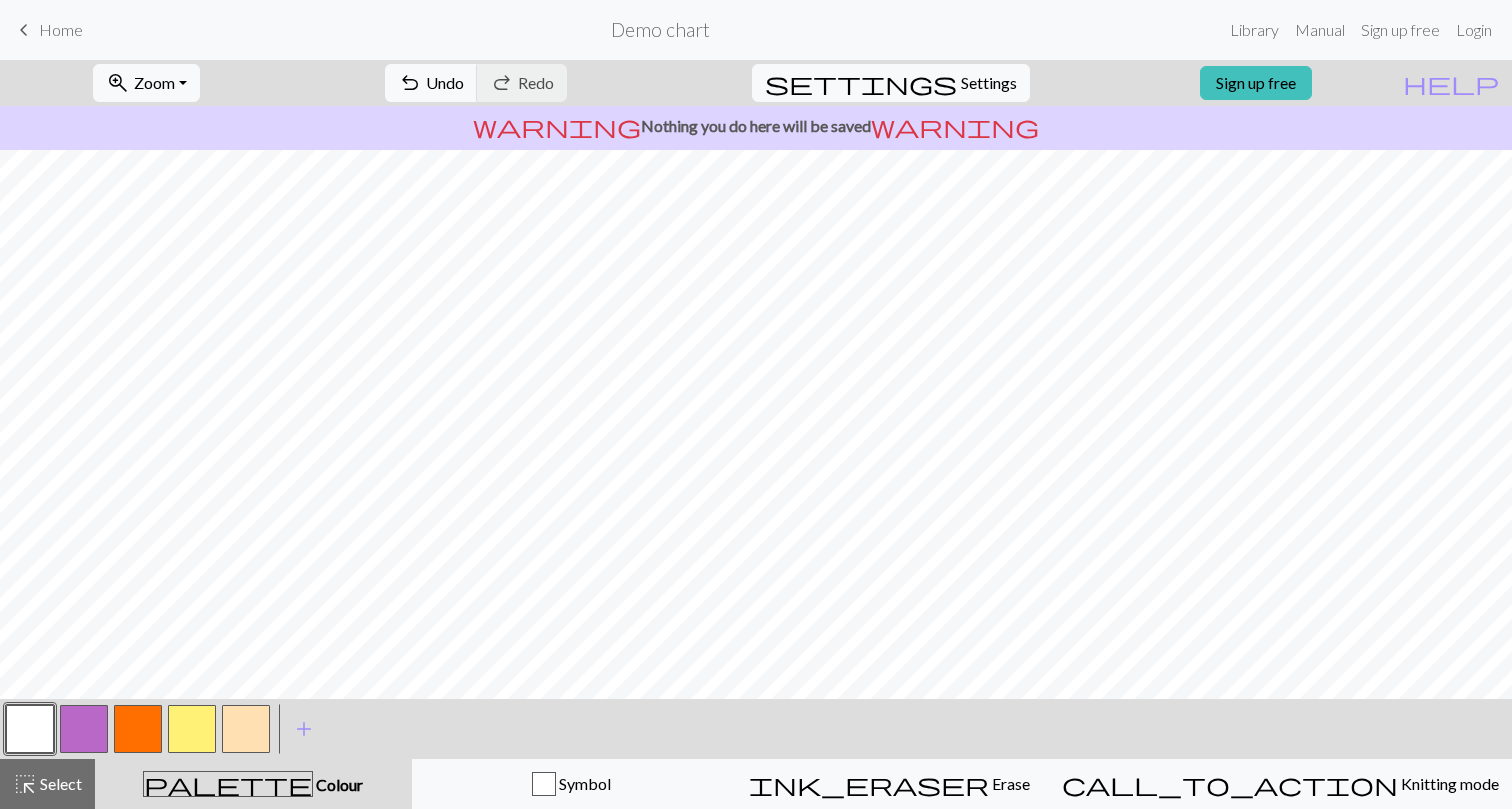 click at bounding box center [246, 729] 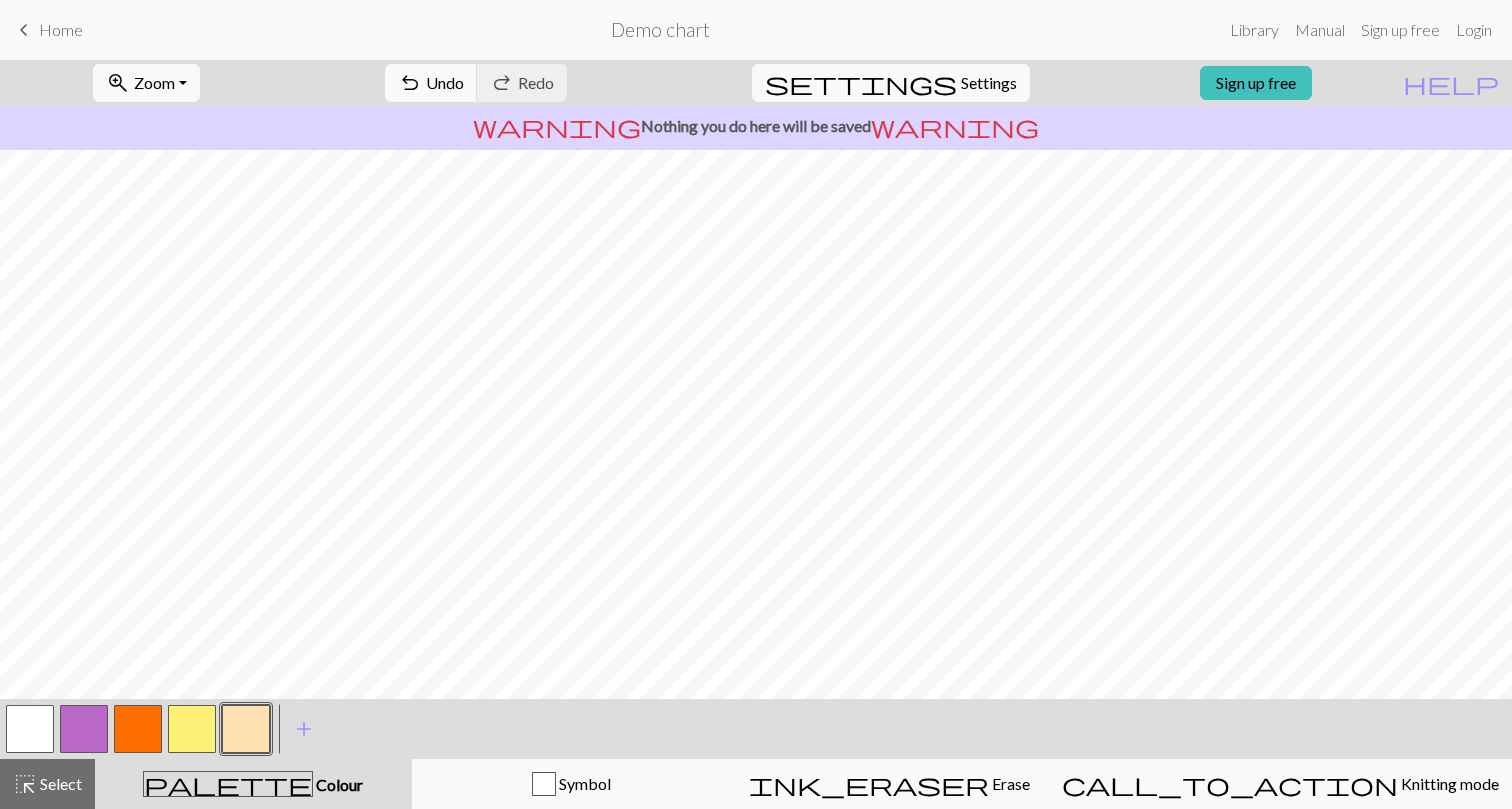 click at bounding box center (192, 729) 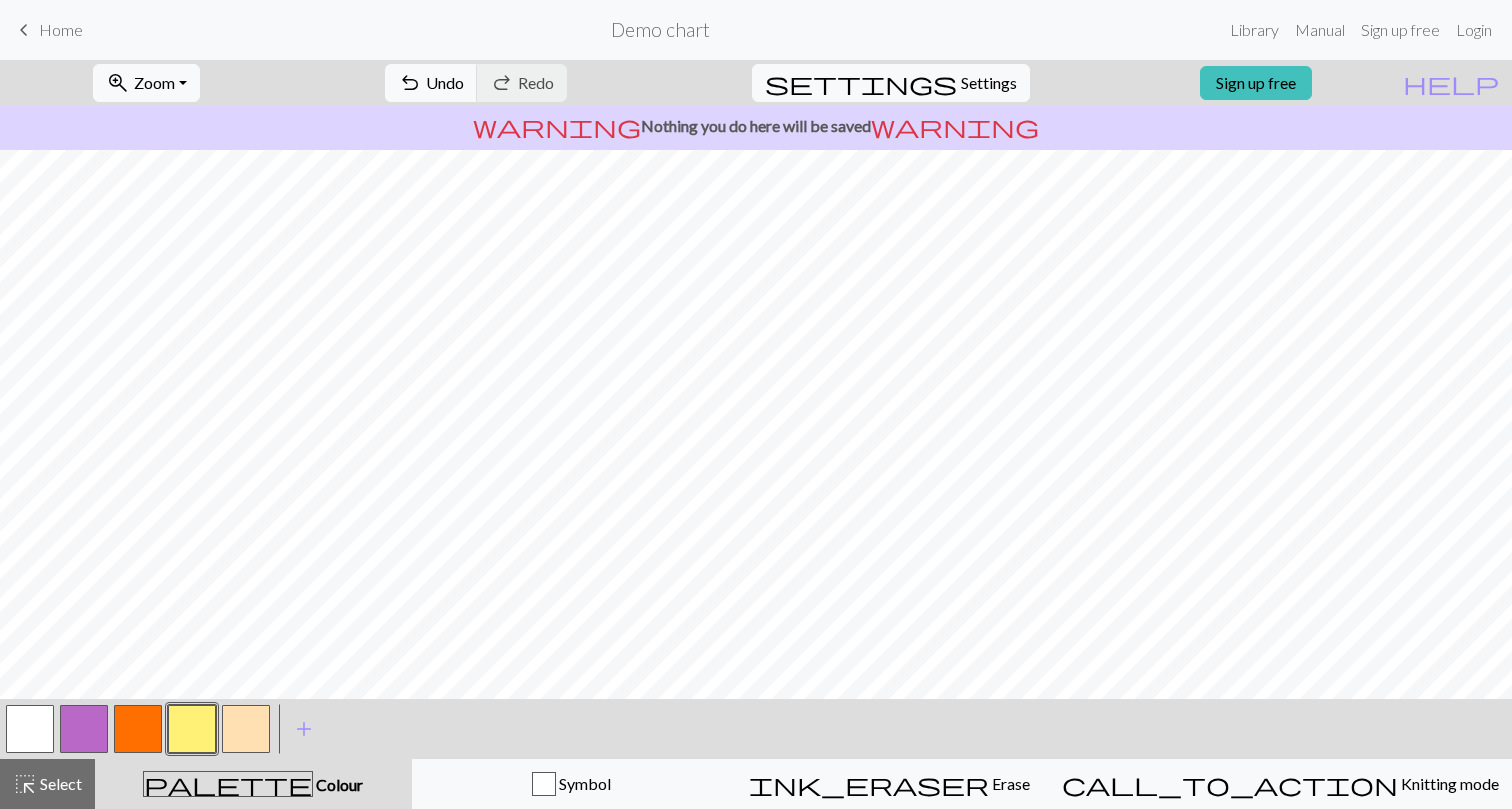 click at bounding box center (138, 729) 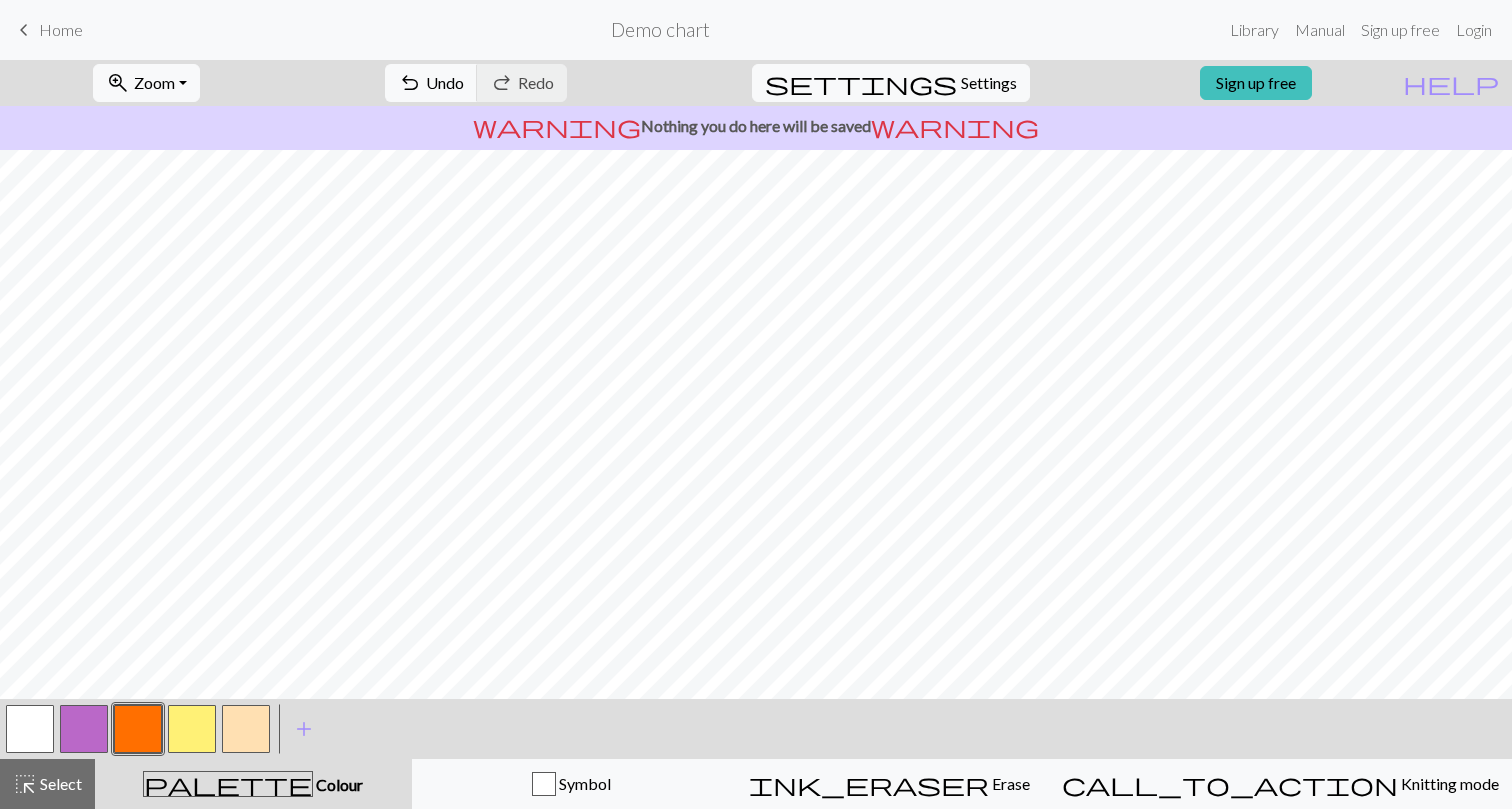 click at bounding box center [192, 729] 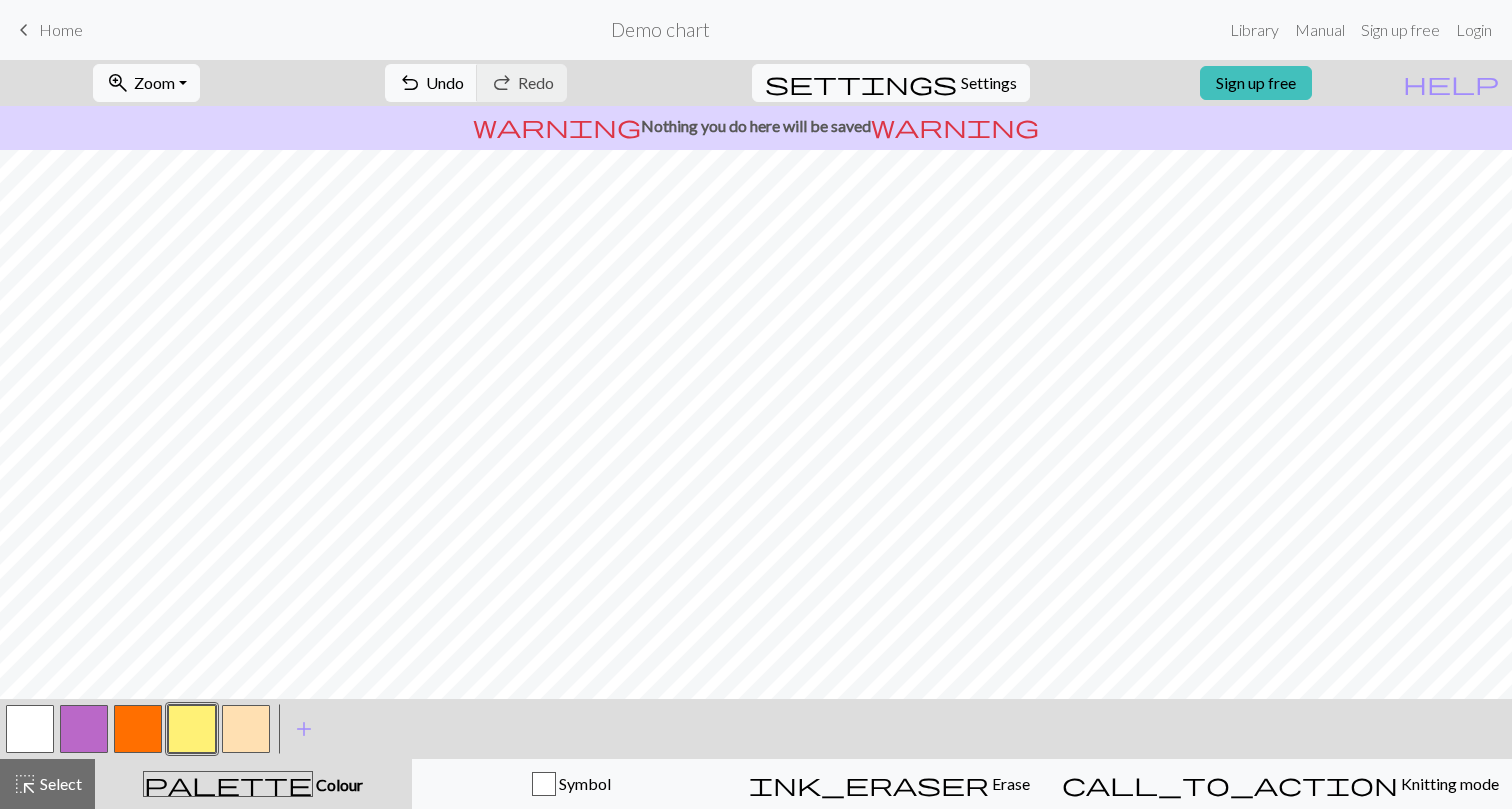 click at bounding box center (138, 729) 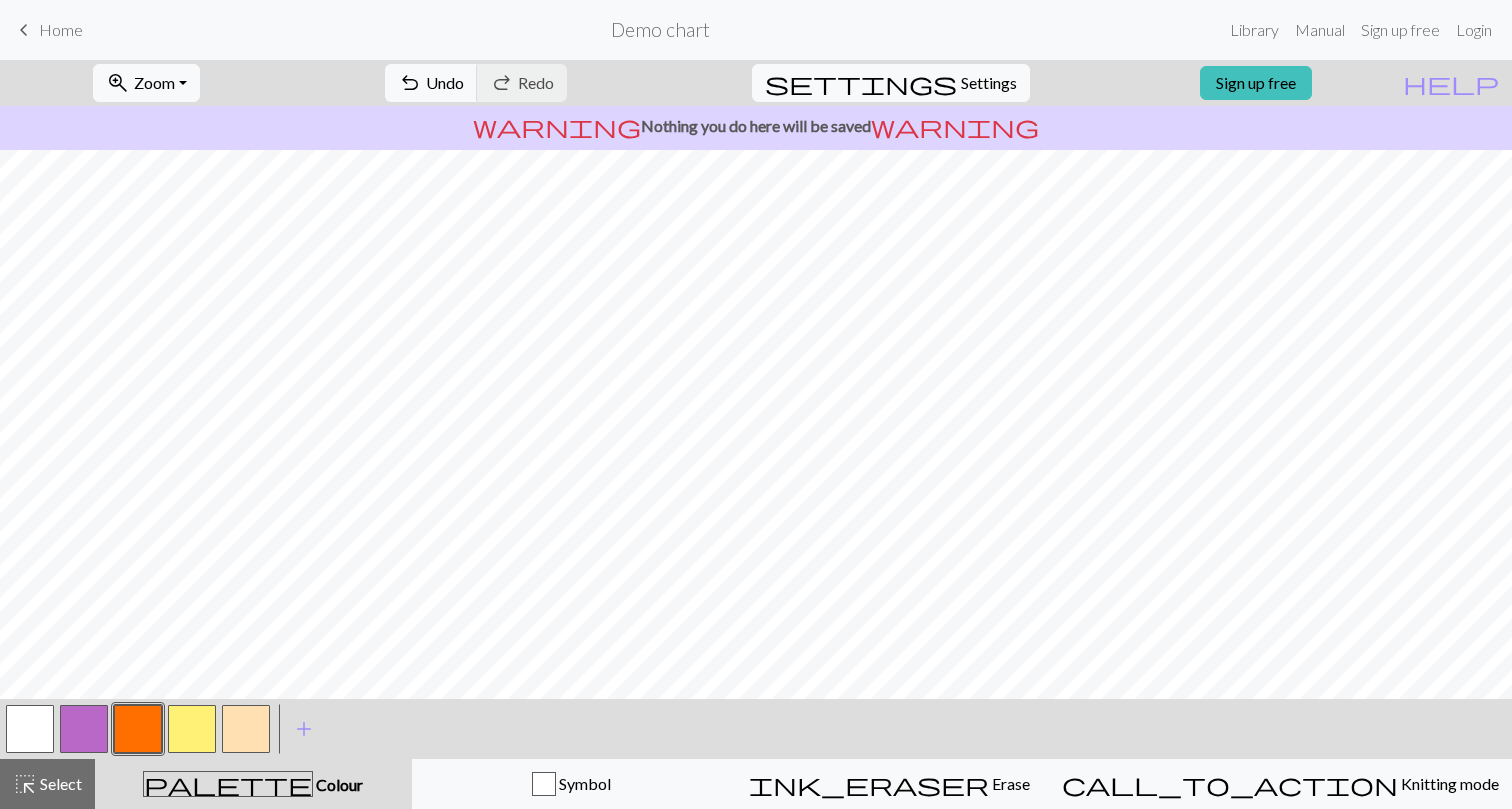 click at bounding box center (30, 729) 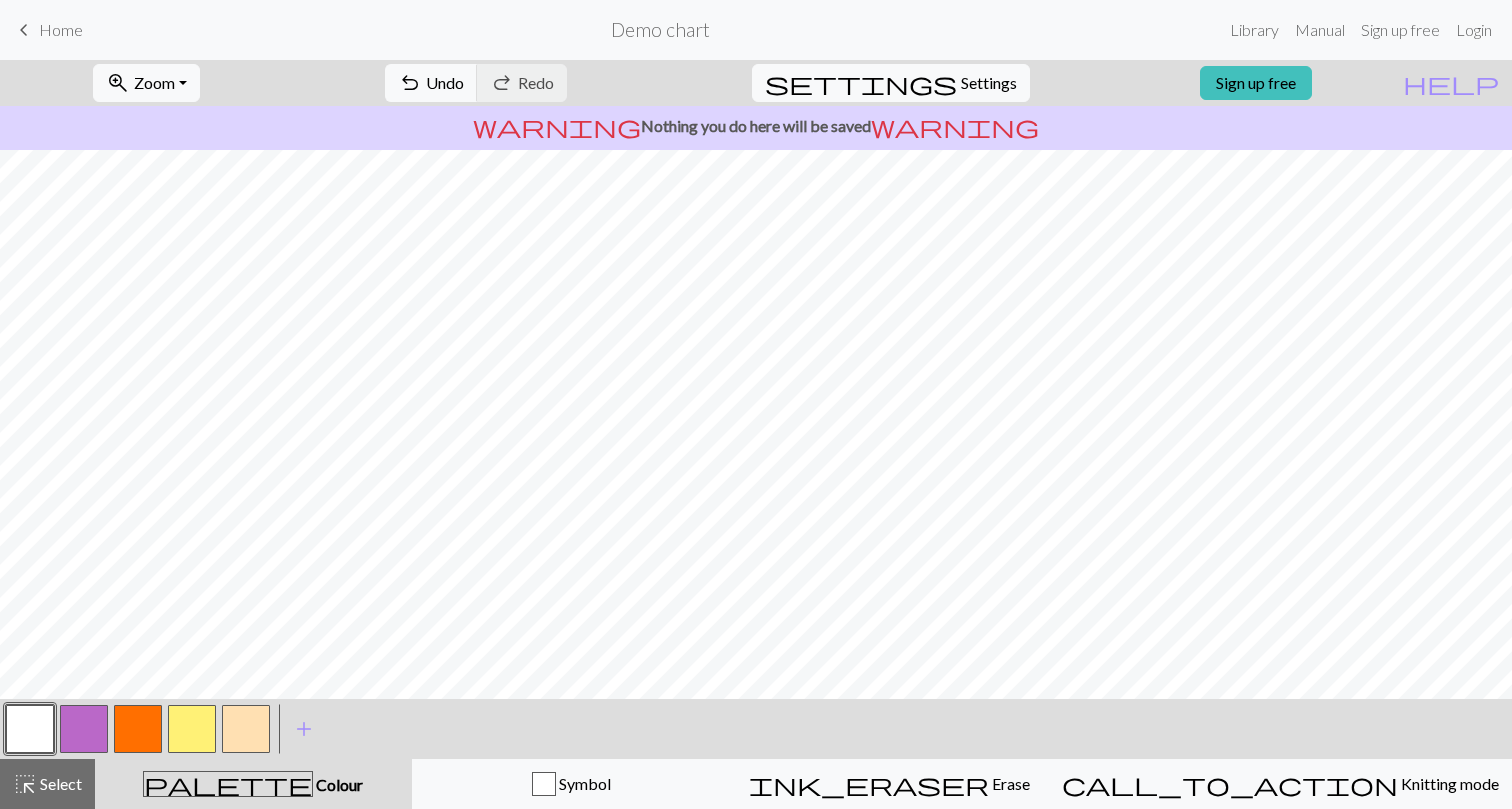 click at bounding box center (246, 729) 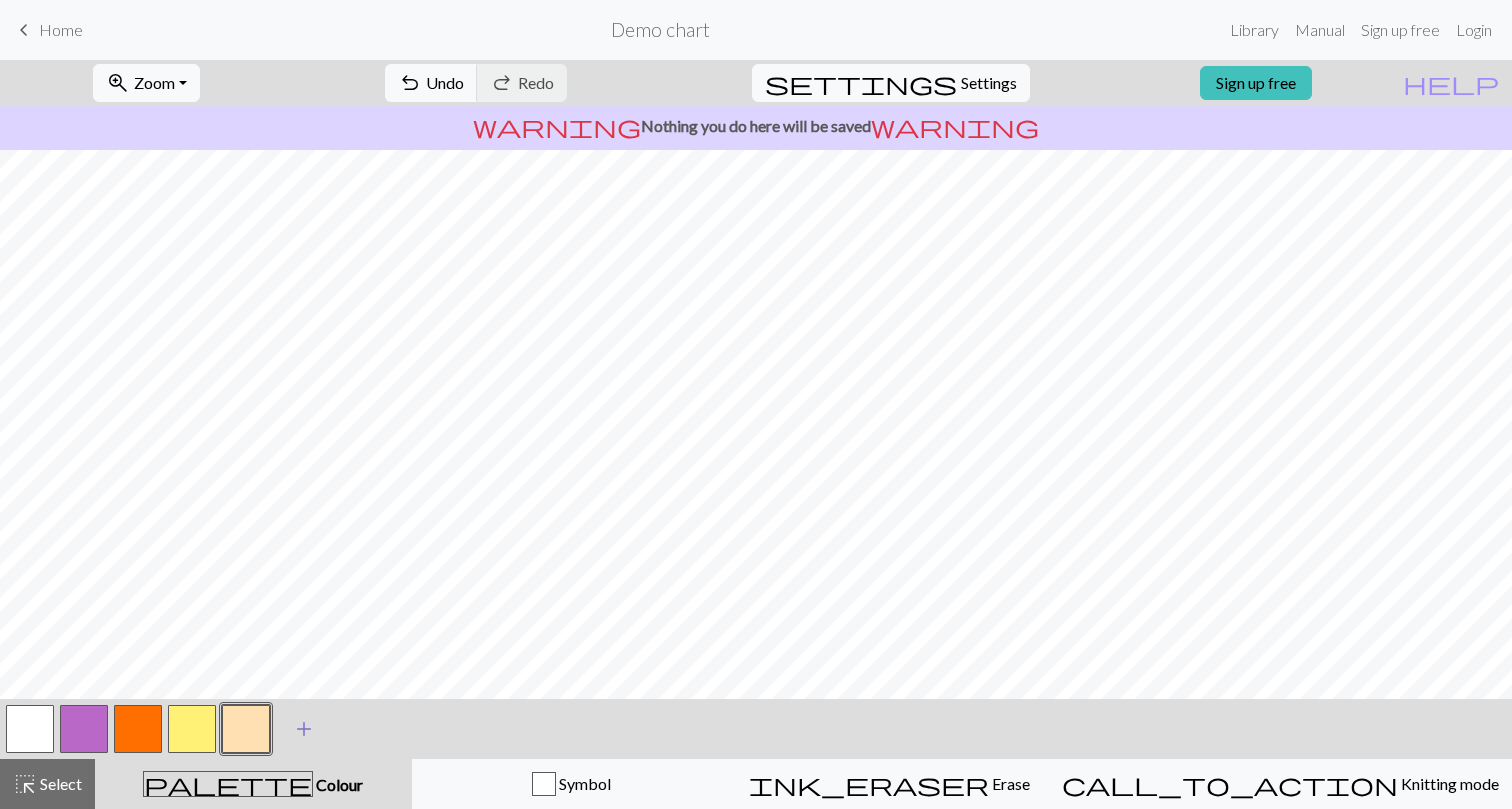 click on "add" at bounding box center [304, 729] 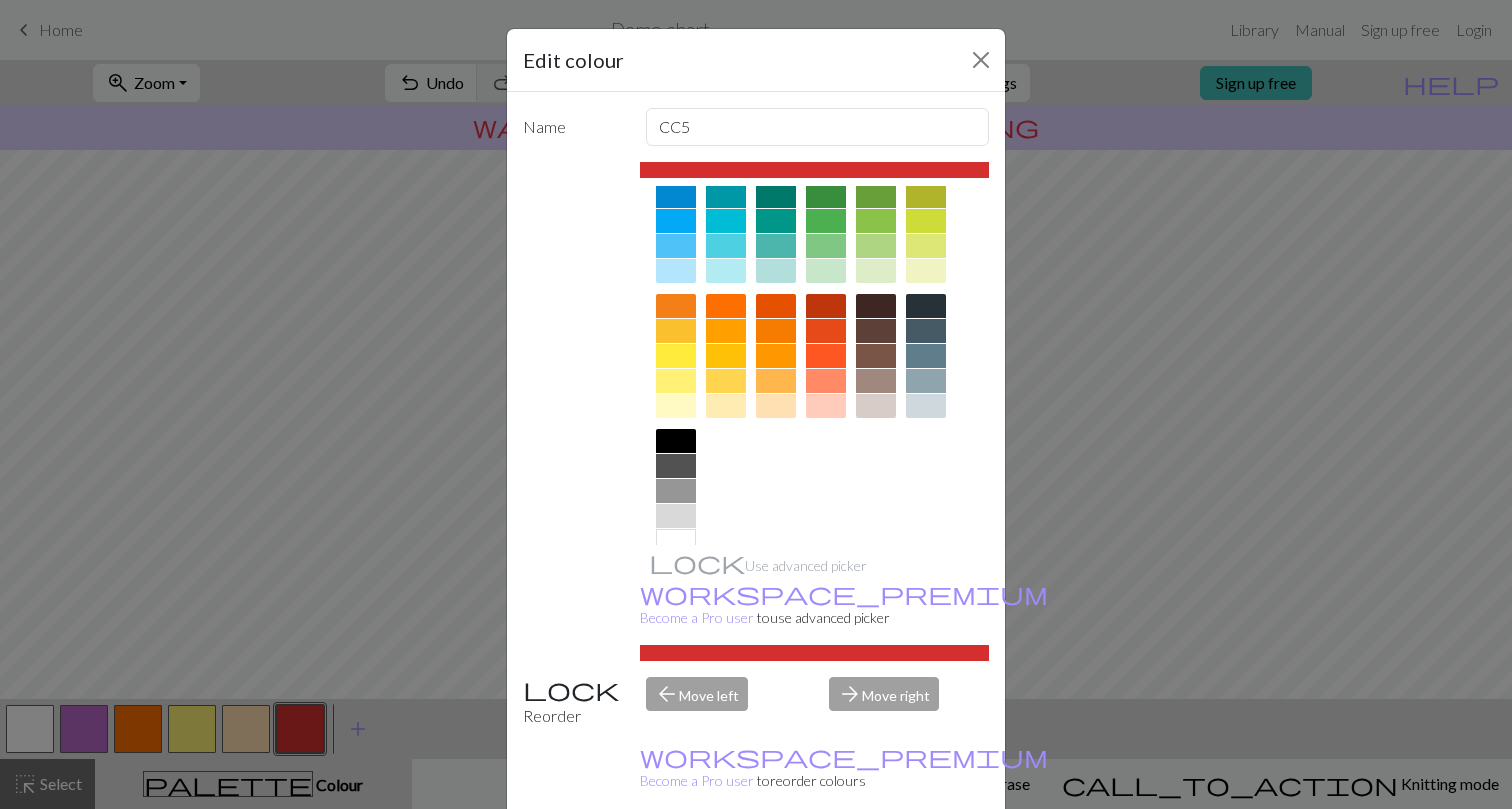 scroll, scrollTop: 209, scrollLeft: 0, axis: vertical 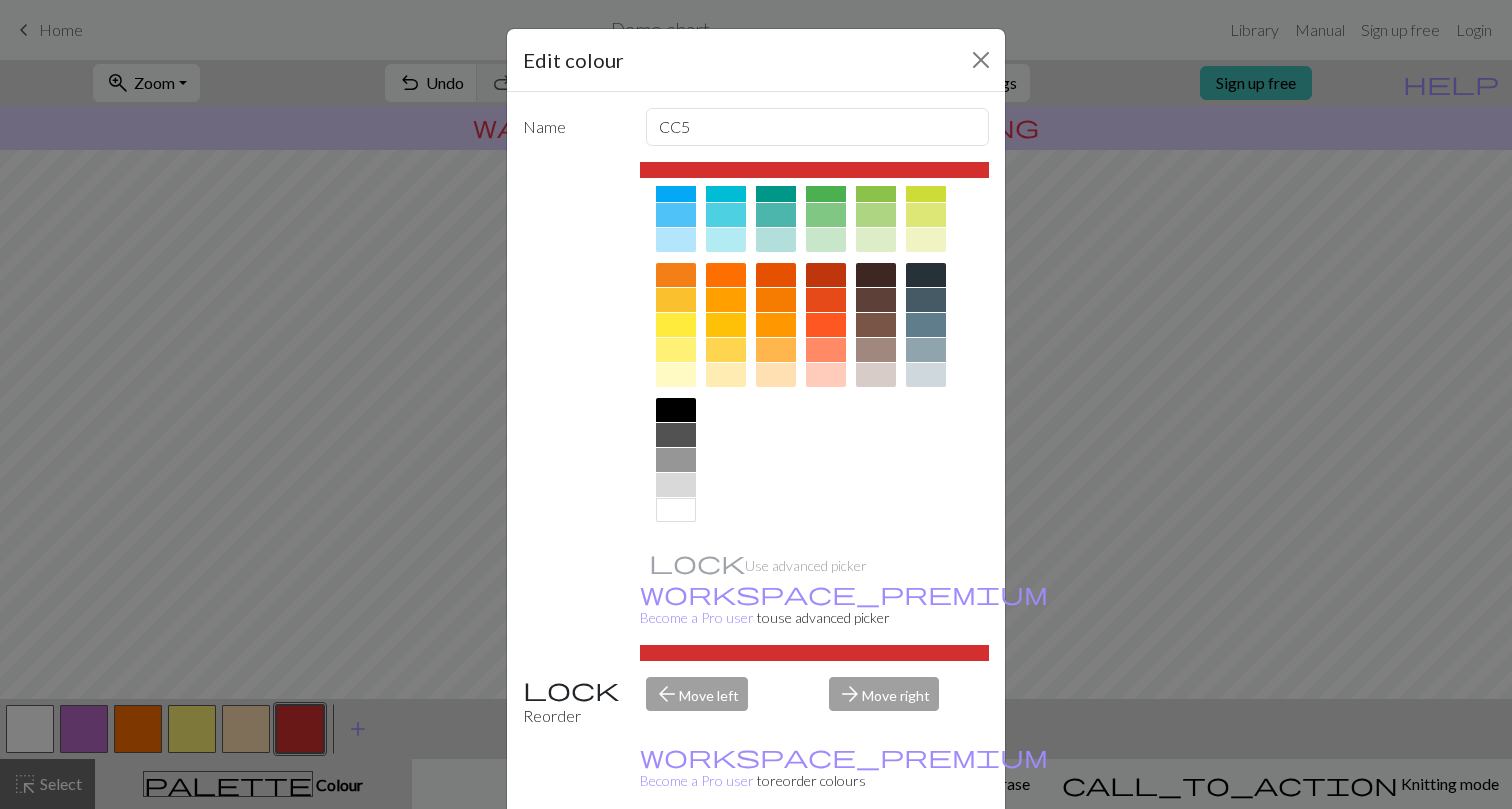 click at bounding box center (826, 375) 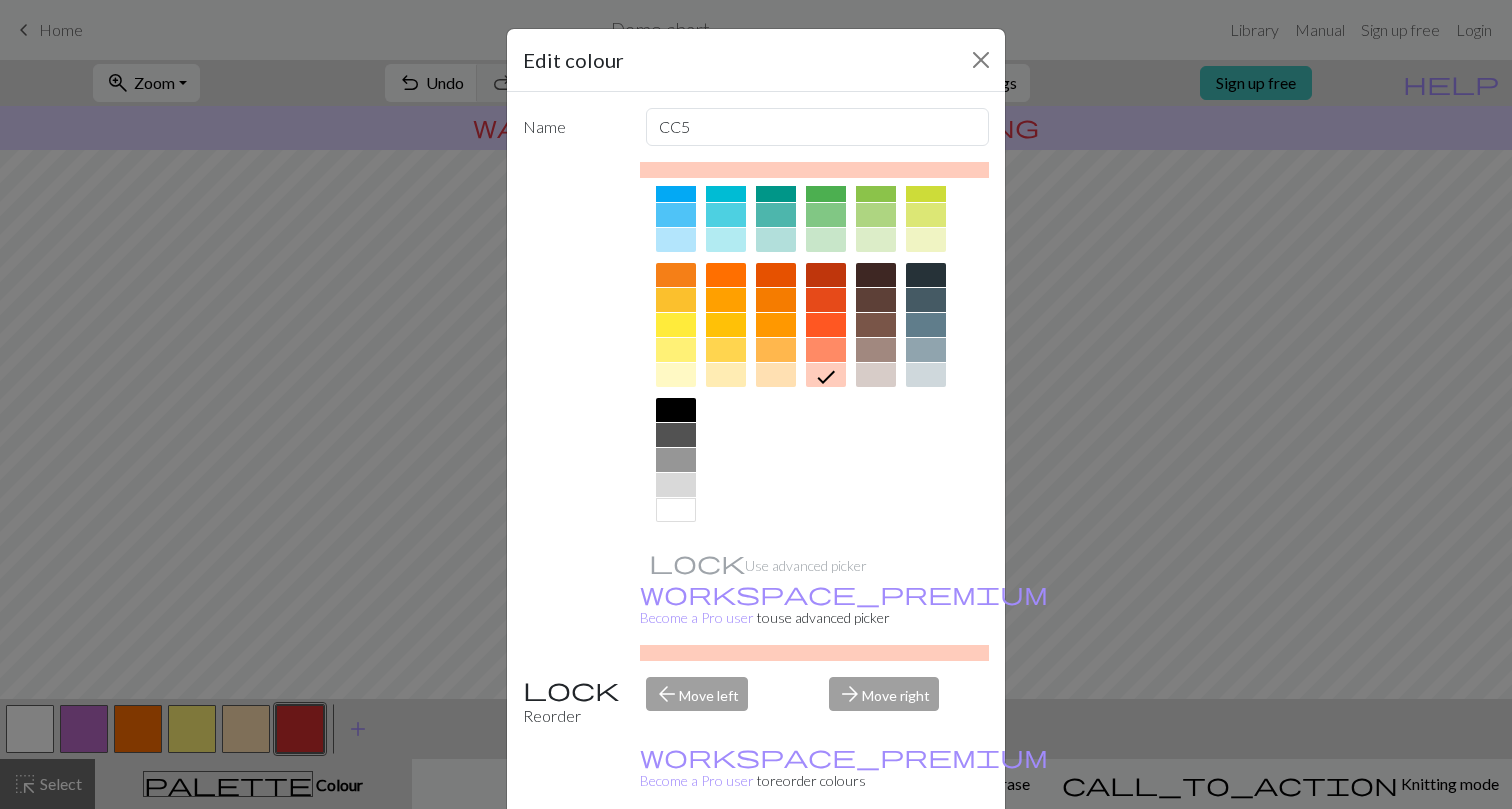 click on "Done" at bounding box center (876, 860) 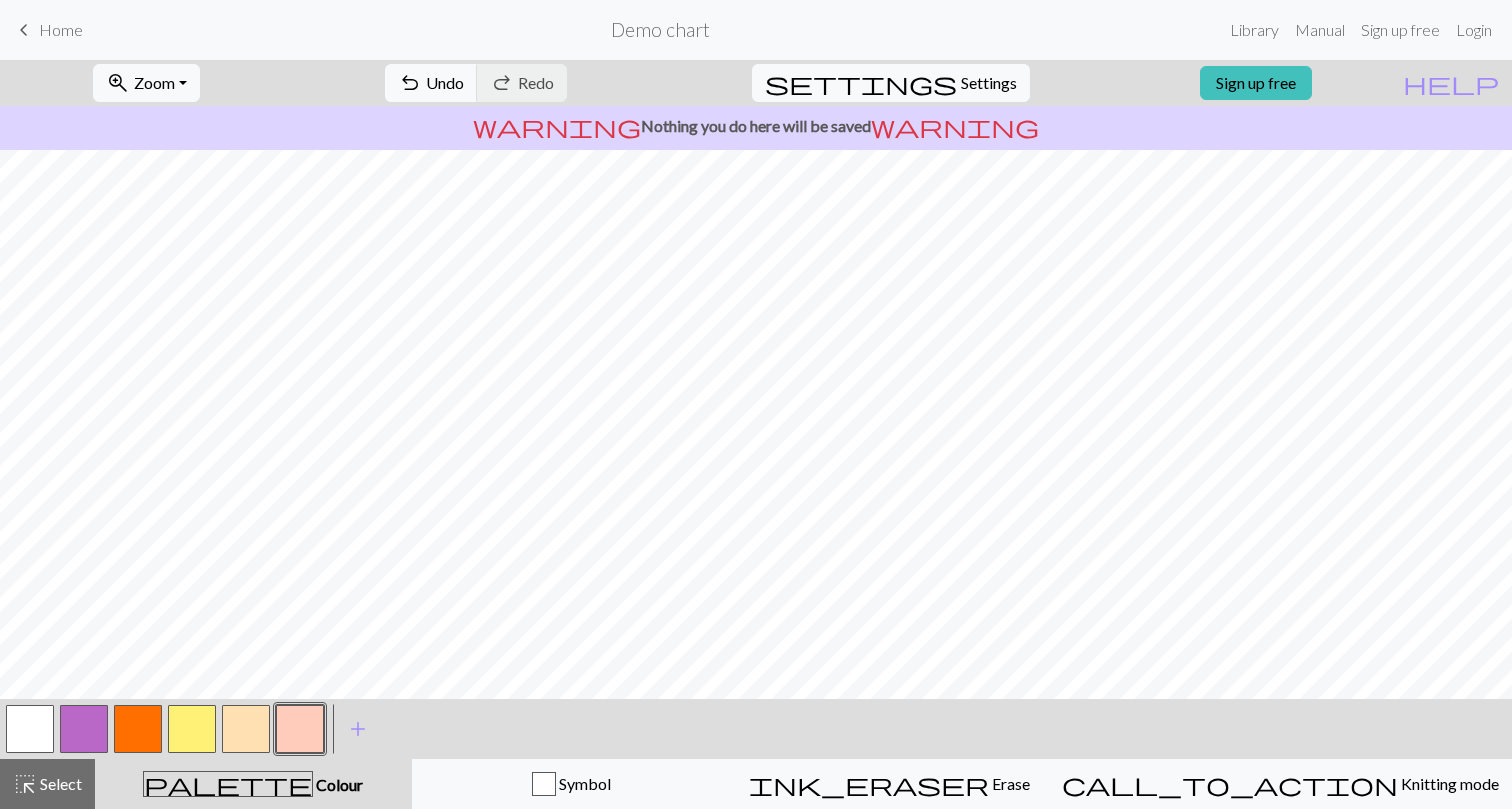click at bounding box center (138, 729) 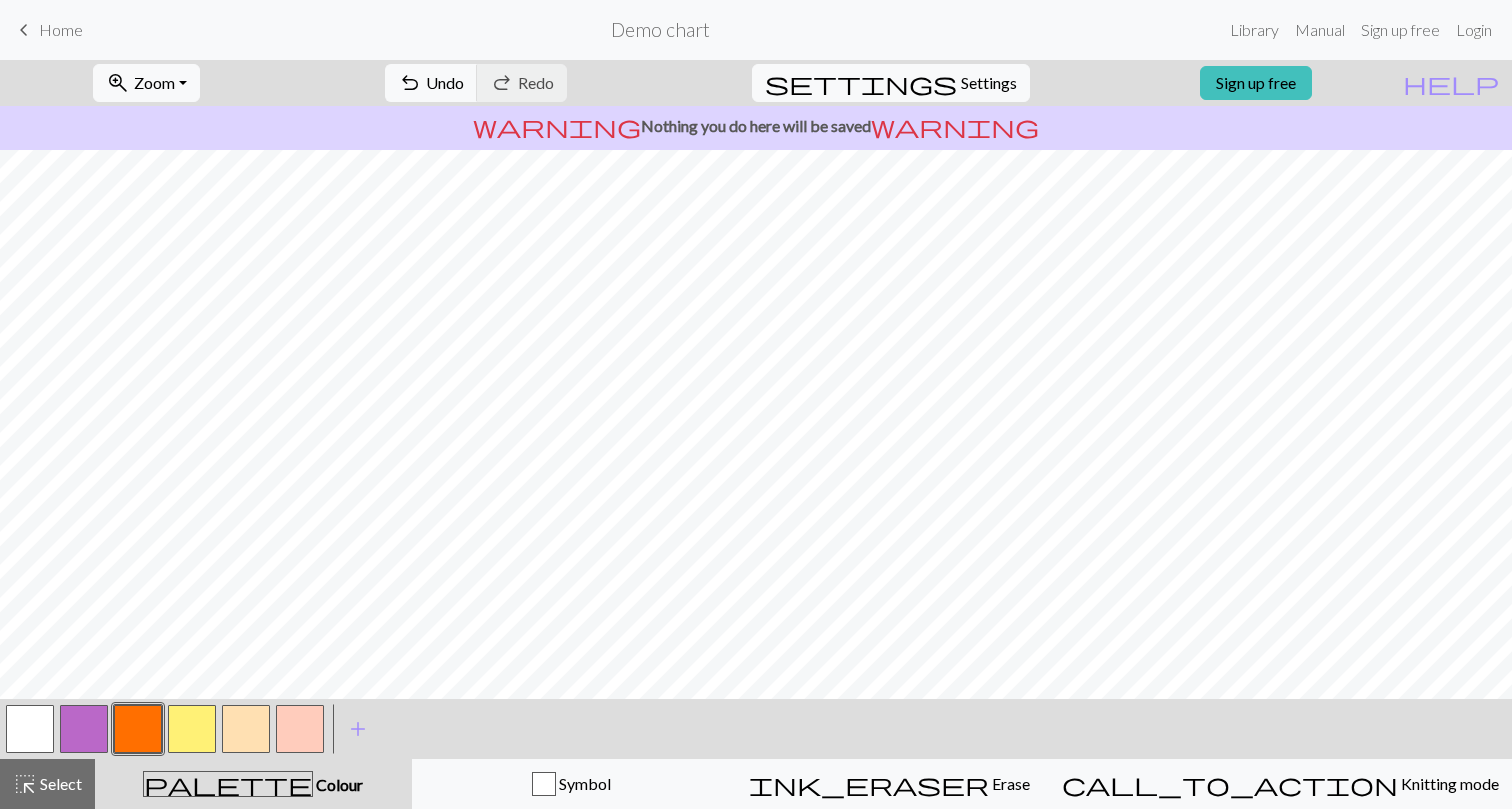 click at bounding box center [30, 729] 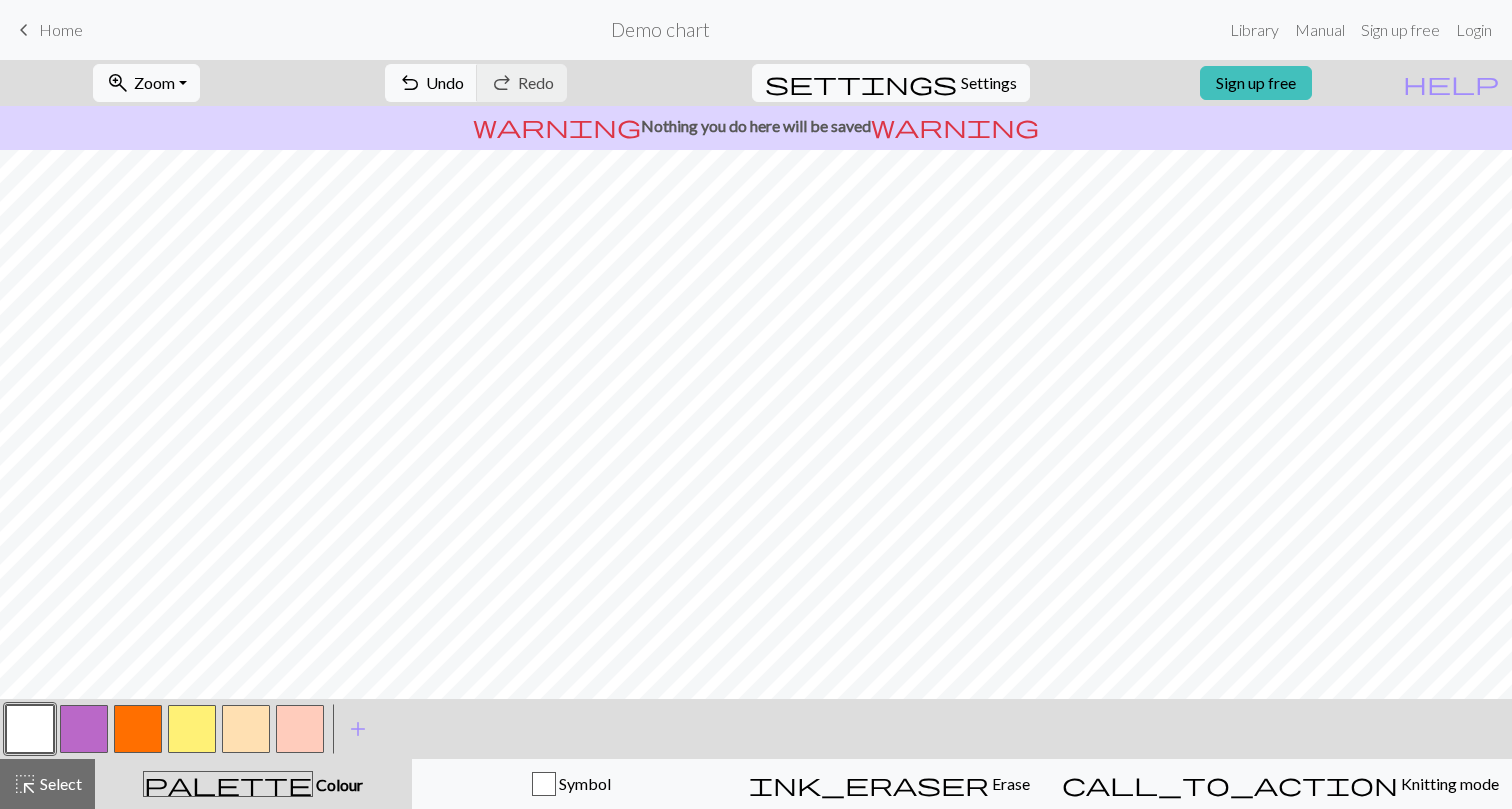 click at bounding box center (192, 729) 